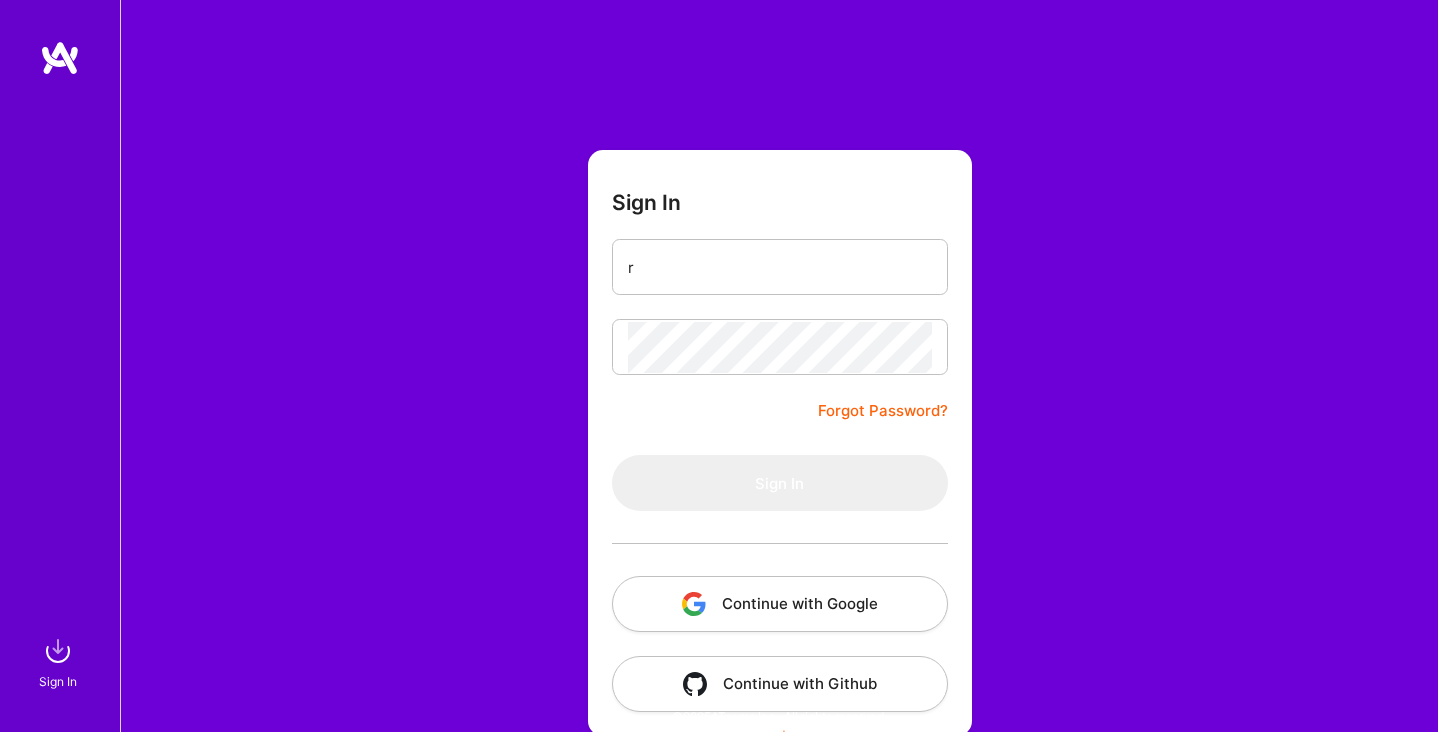 scroll, scrollTop: 0, scrollLeft: 0, axis: both 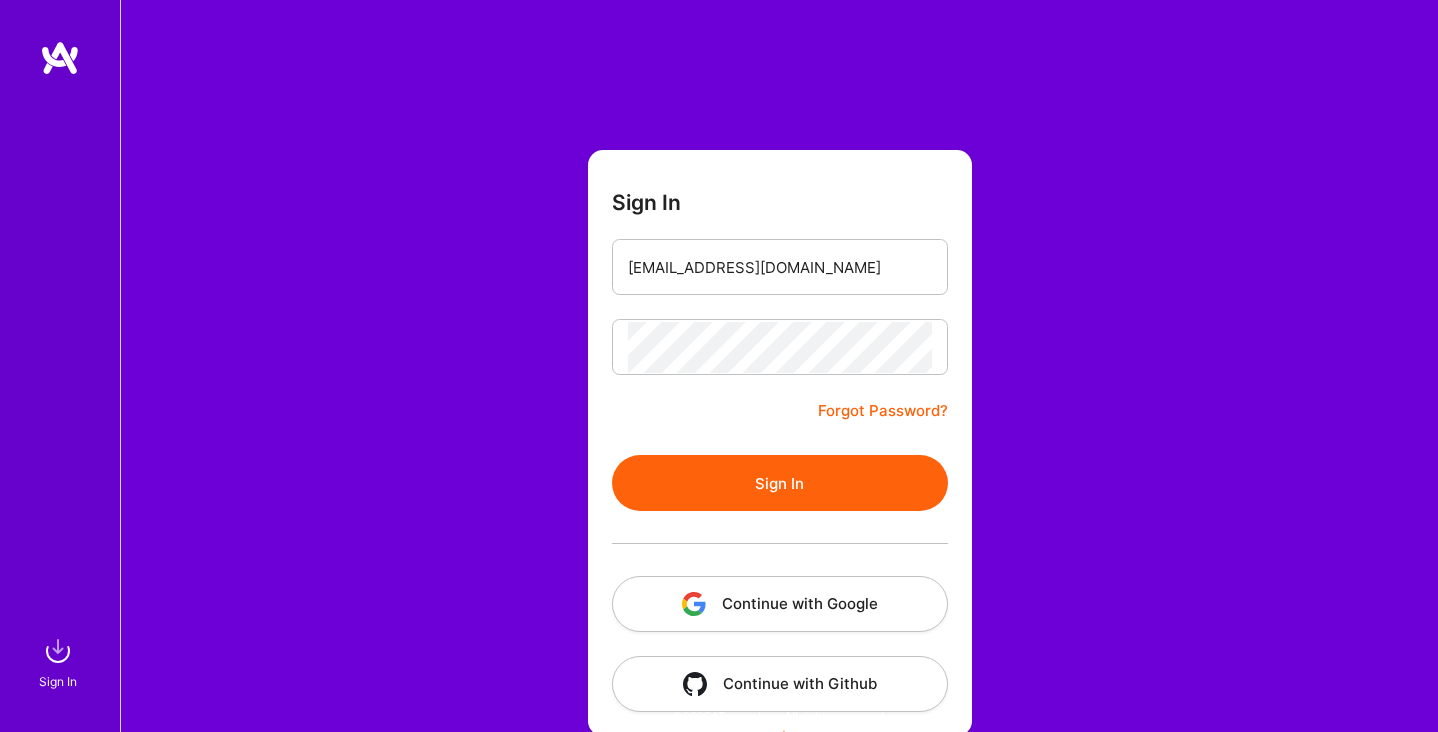 click on "Sign In" at bounding box center (780, 483) 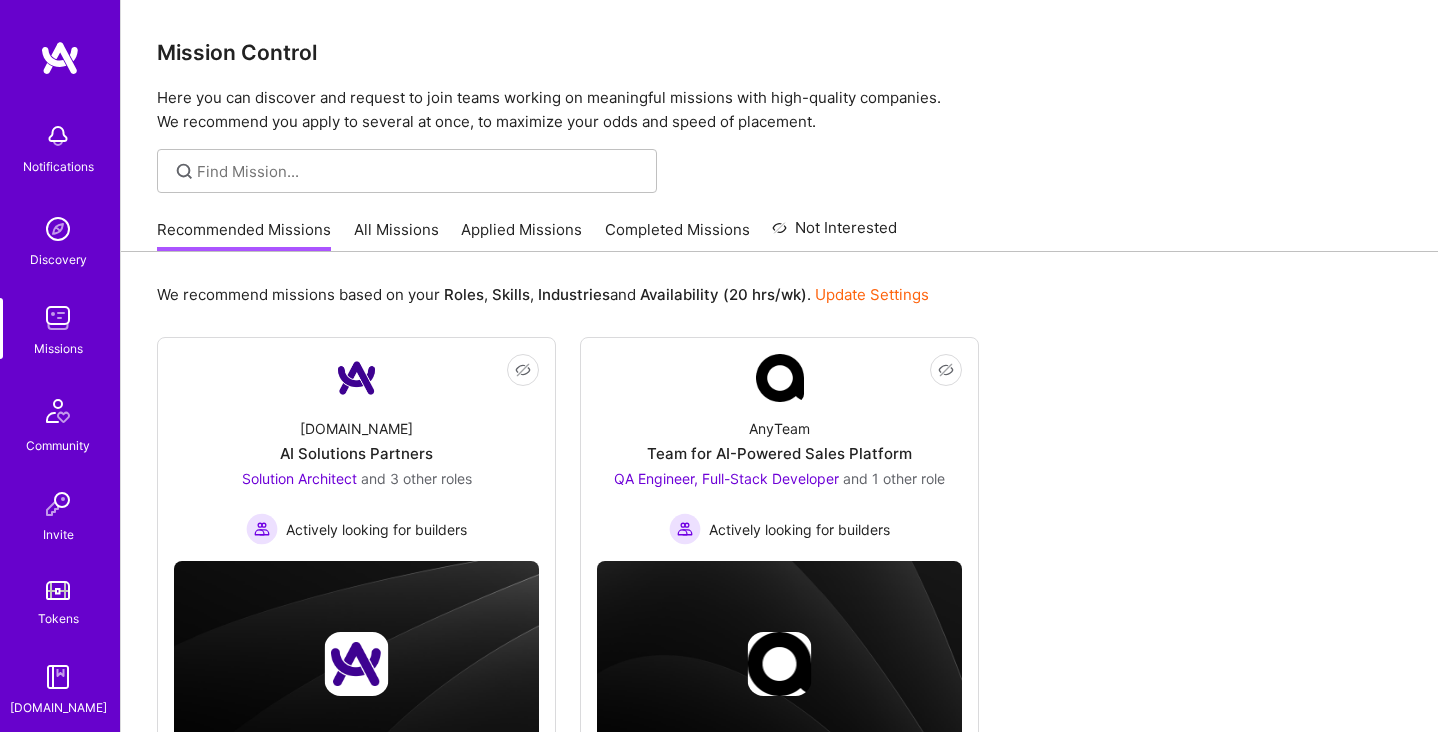scroll, scrollTop: 106, scrollLeft: 0, axis: vertical 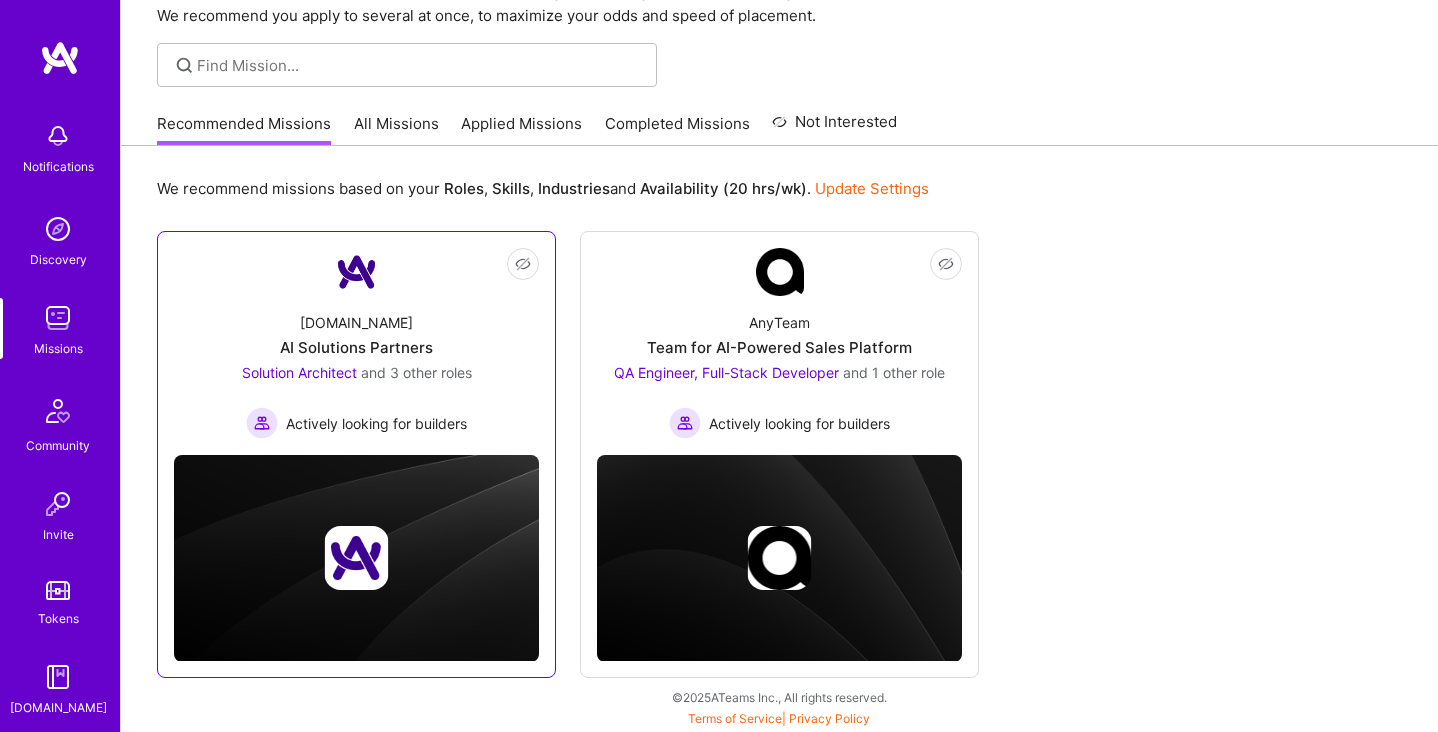 click on "[DOMAIN_NAME]" at bounding box center [356, 322] 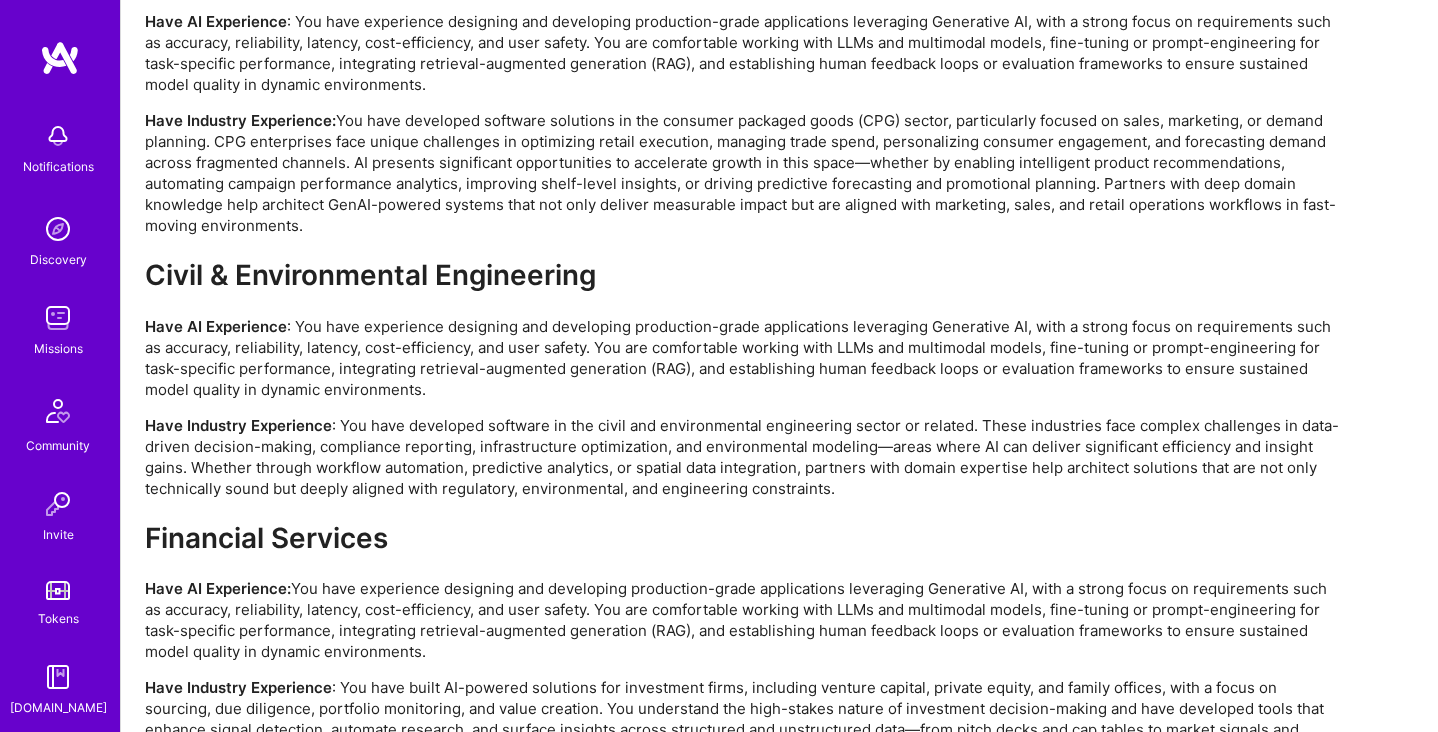 scroll, scrollTop: 4087, scrollLeft: 0, axis: vertical 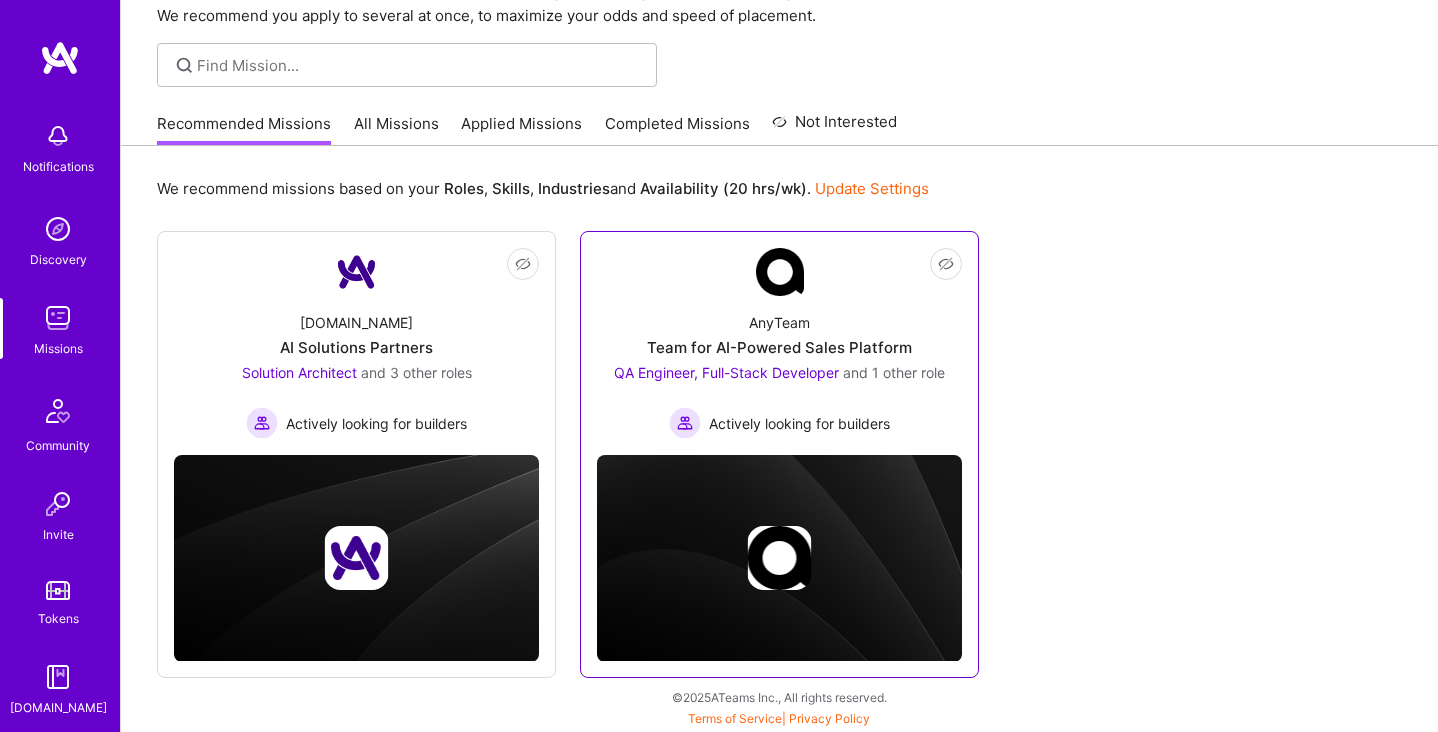 click on "AnyTeam Team for AI-Powered Sales Platform QA Engineer, Full-Stack Developer   and 1 other role Actively looking for builders" at bounding box center [779, 367] 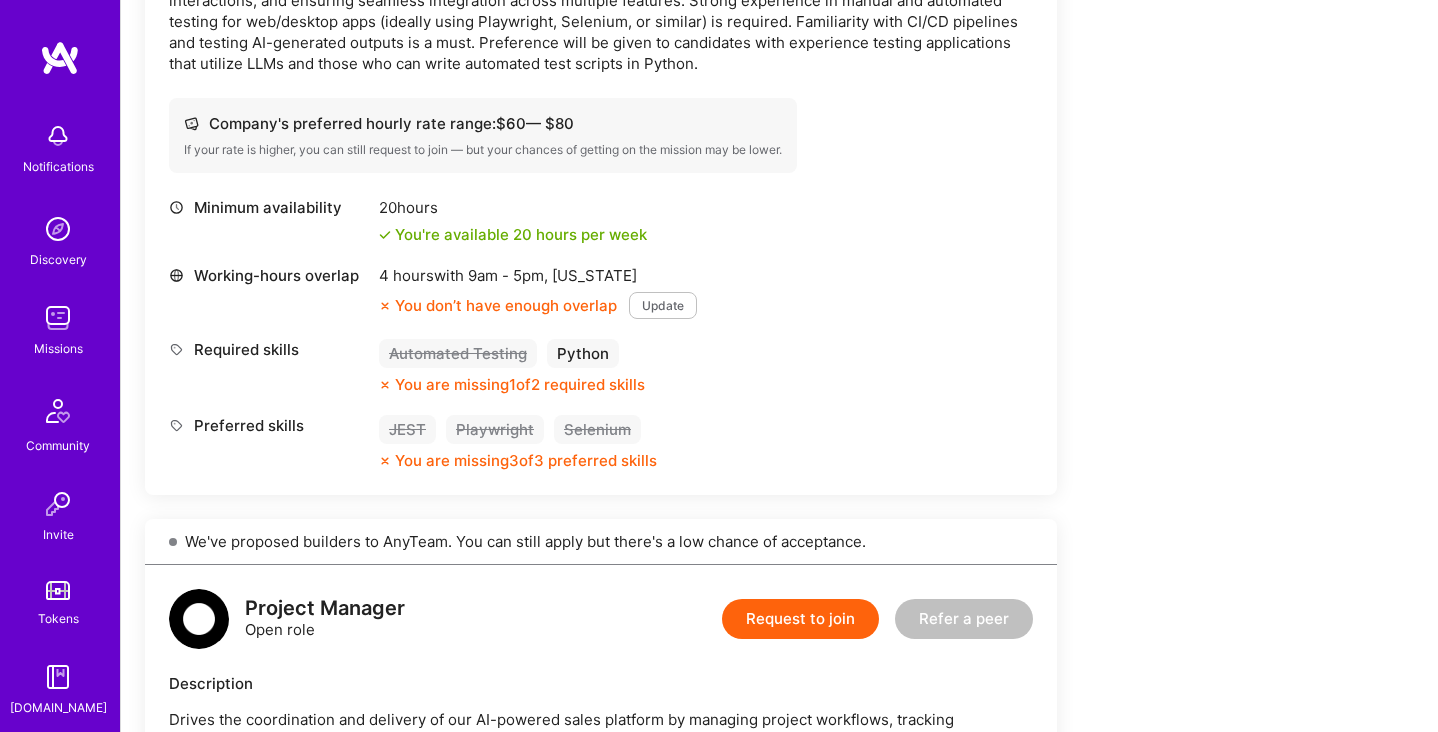 scroll, scrollTop: 1336, scrollLeft: 0, axis: vertical 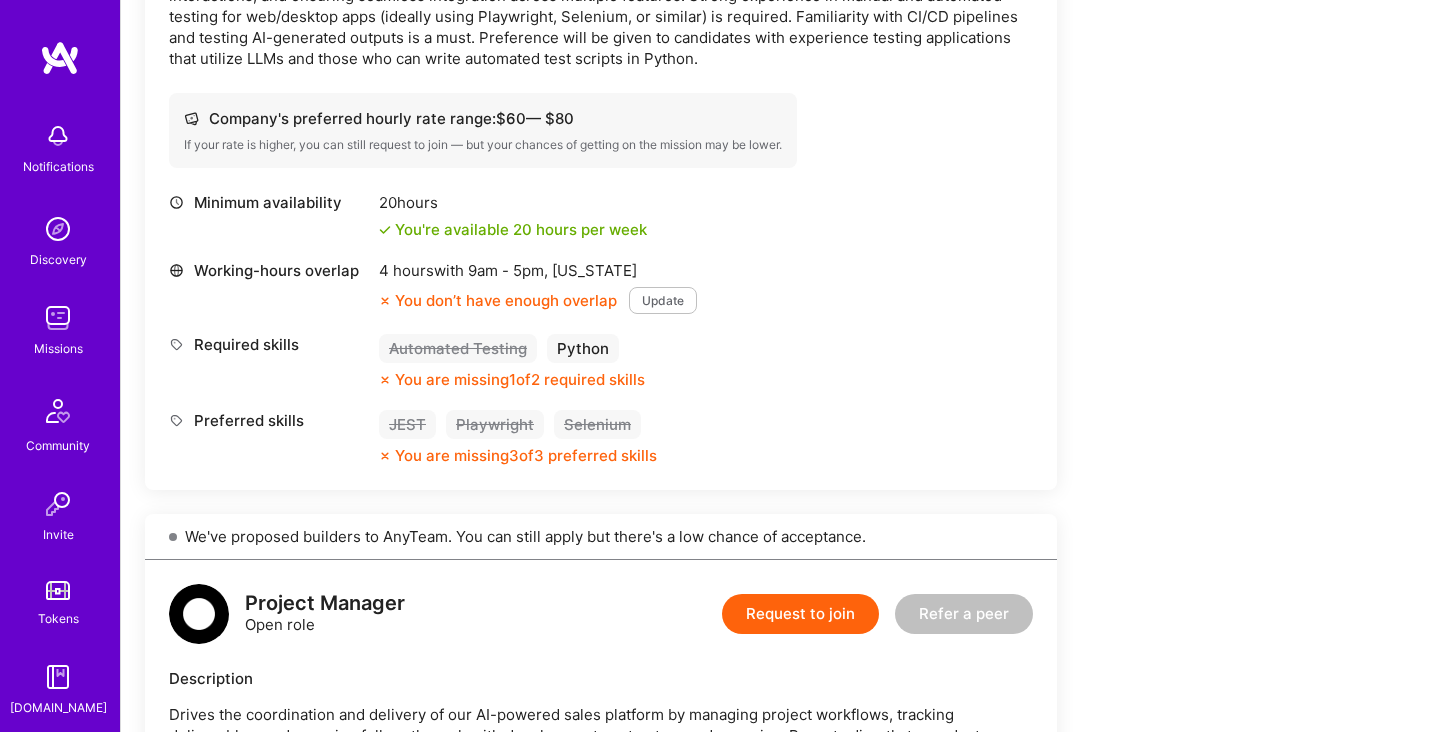click on "4 hours  with   9am    -    5pm ,     [US_STATE]" at bounding box center (538, 270) 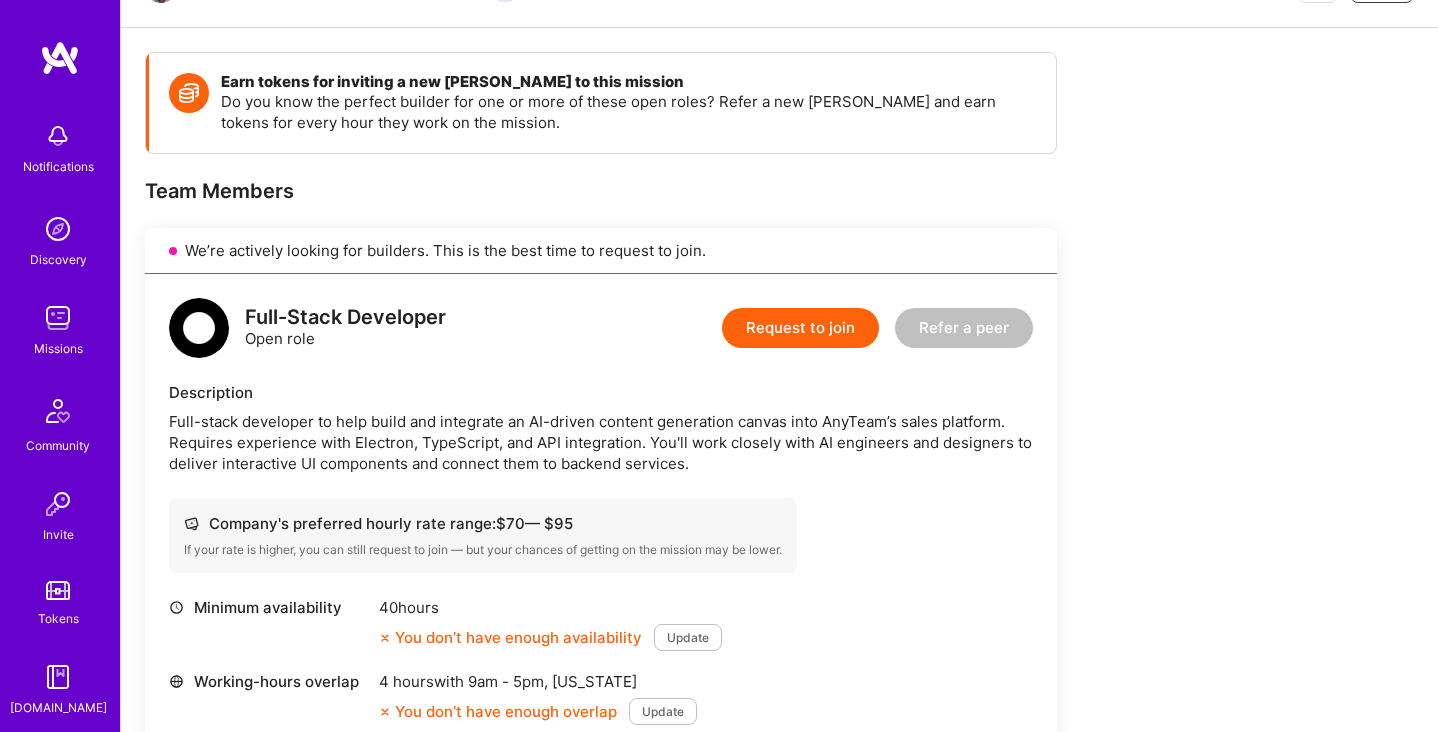 scroll, scrollTop: 0, scrollLeft: 0, axis: both 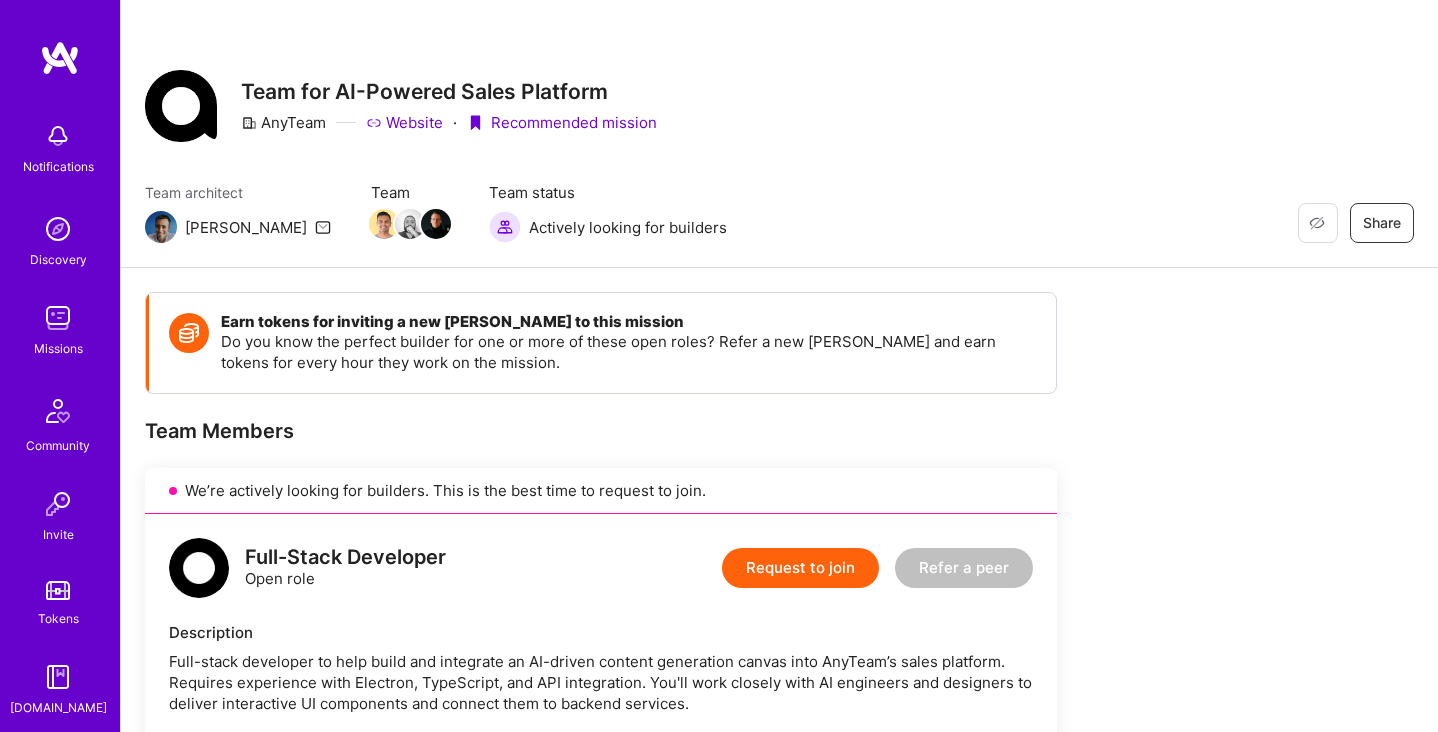 click on "Website" at bounding box center (404, 122) 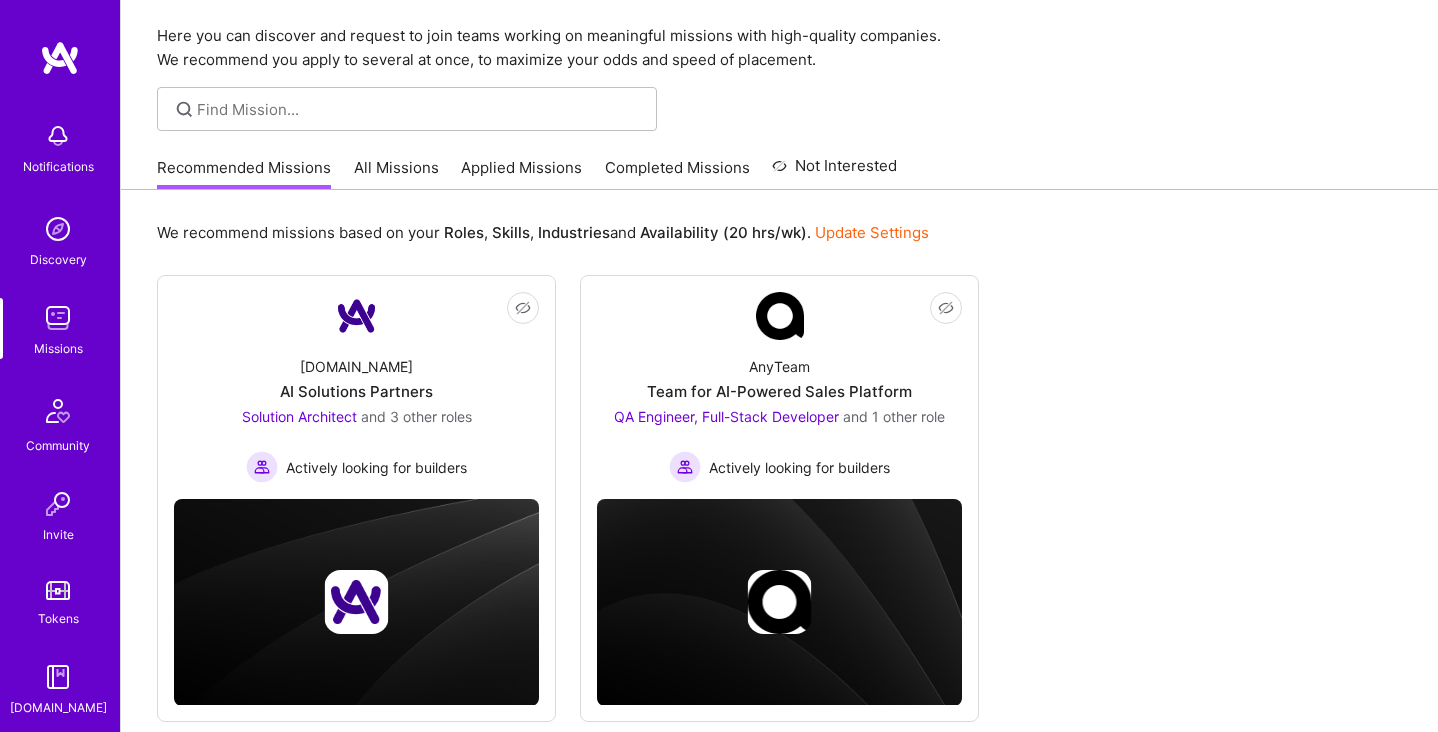 scroll, scrollTop: 0, scrollLeft: 0, axis: both 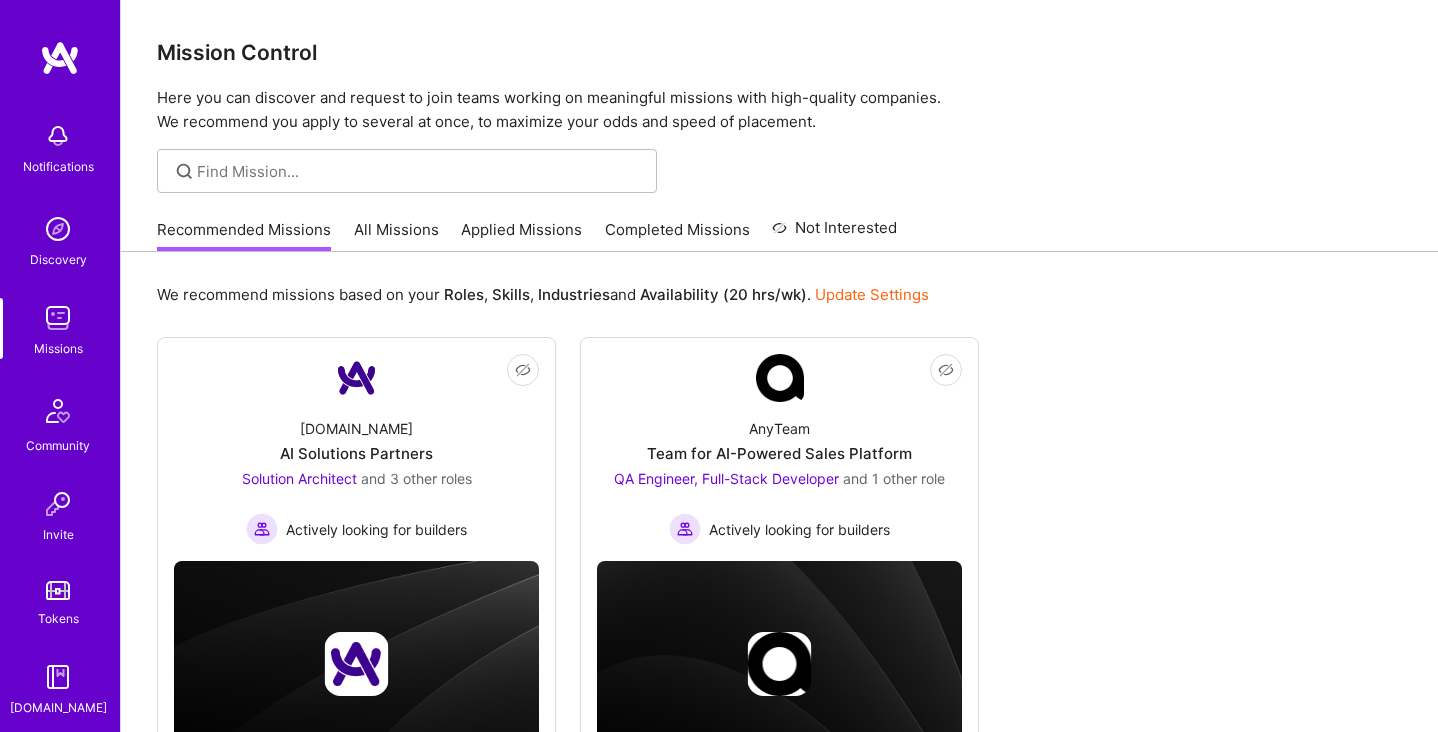 click on "All Missions" at bounding box center [396, 235] 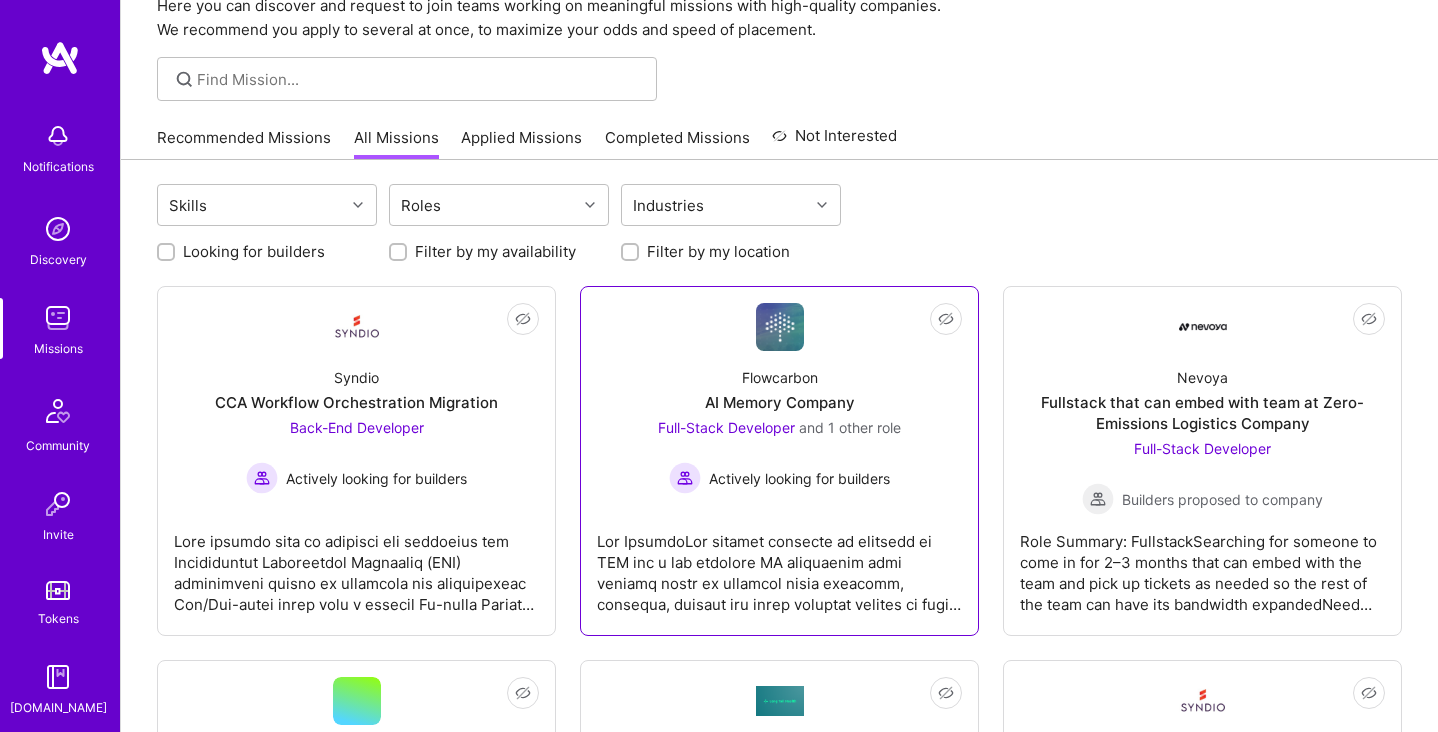 scroll, scrollTop: 126, scrollLeft: 0, axis: vertical 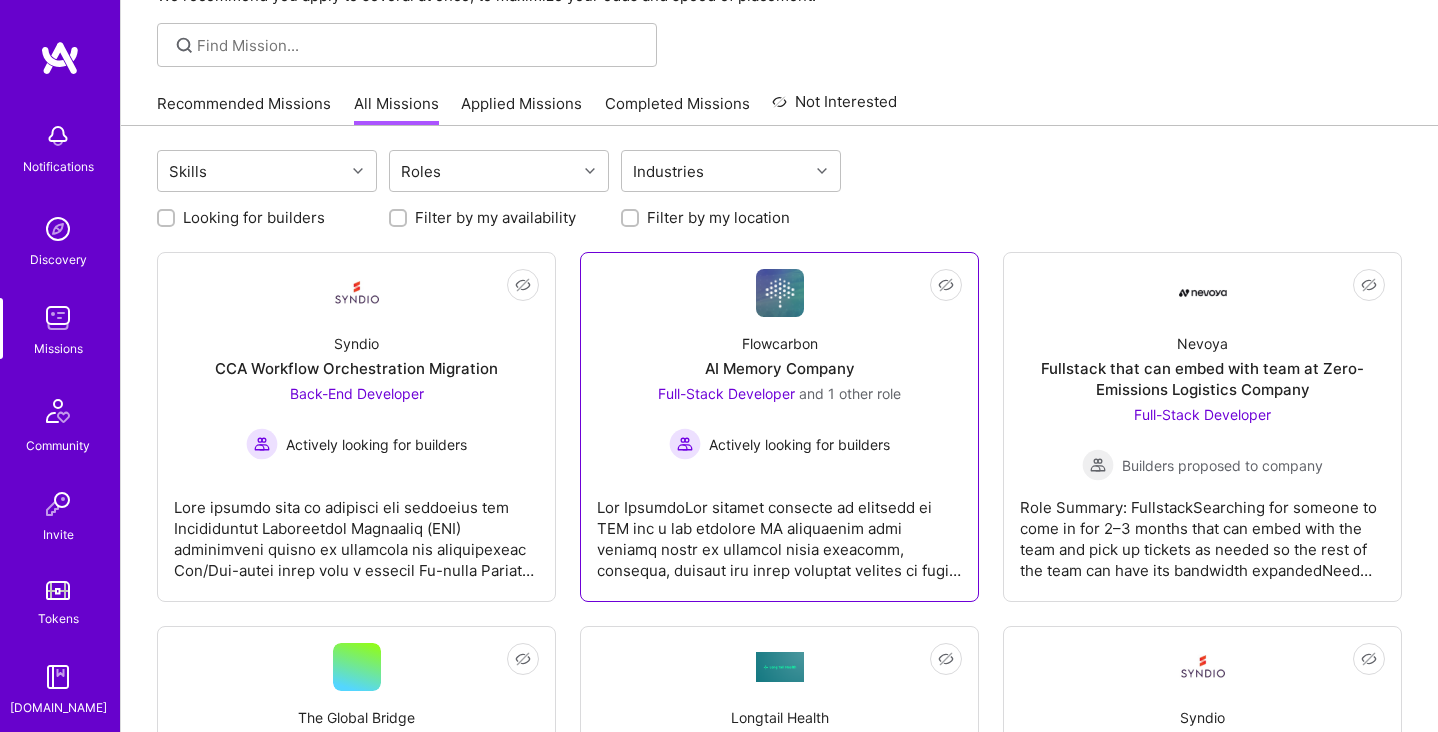 click on "Full-Stack Developer   and 1 other role Actively looking for builders" at bounding box center (779, 421) 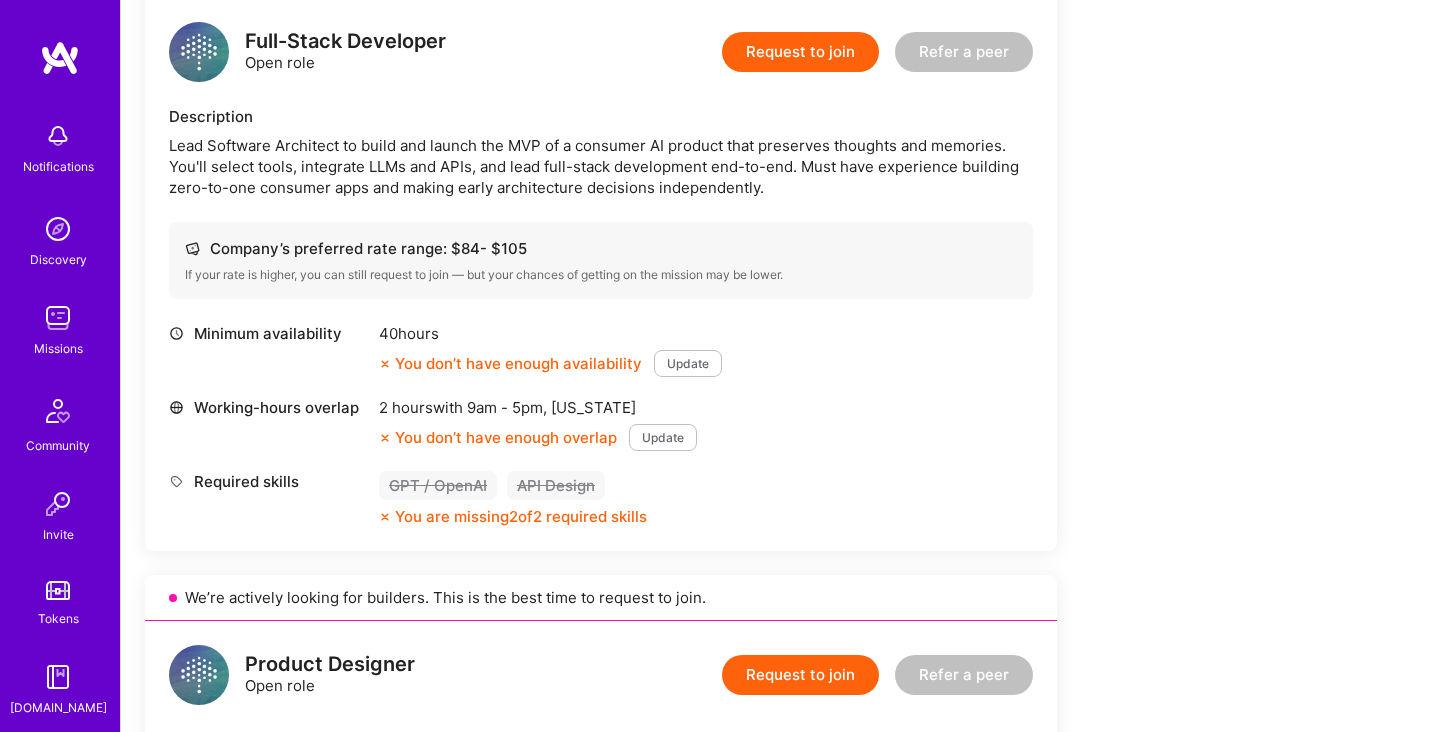 scroll, scrollTop: 518, scrollLeft: 0, axis: vertical 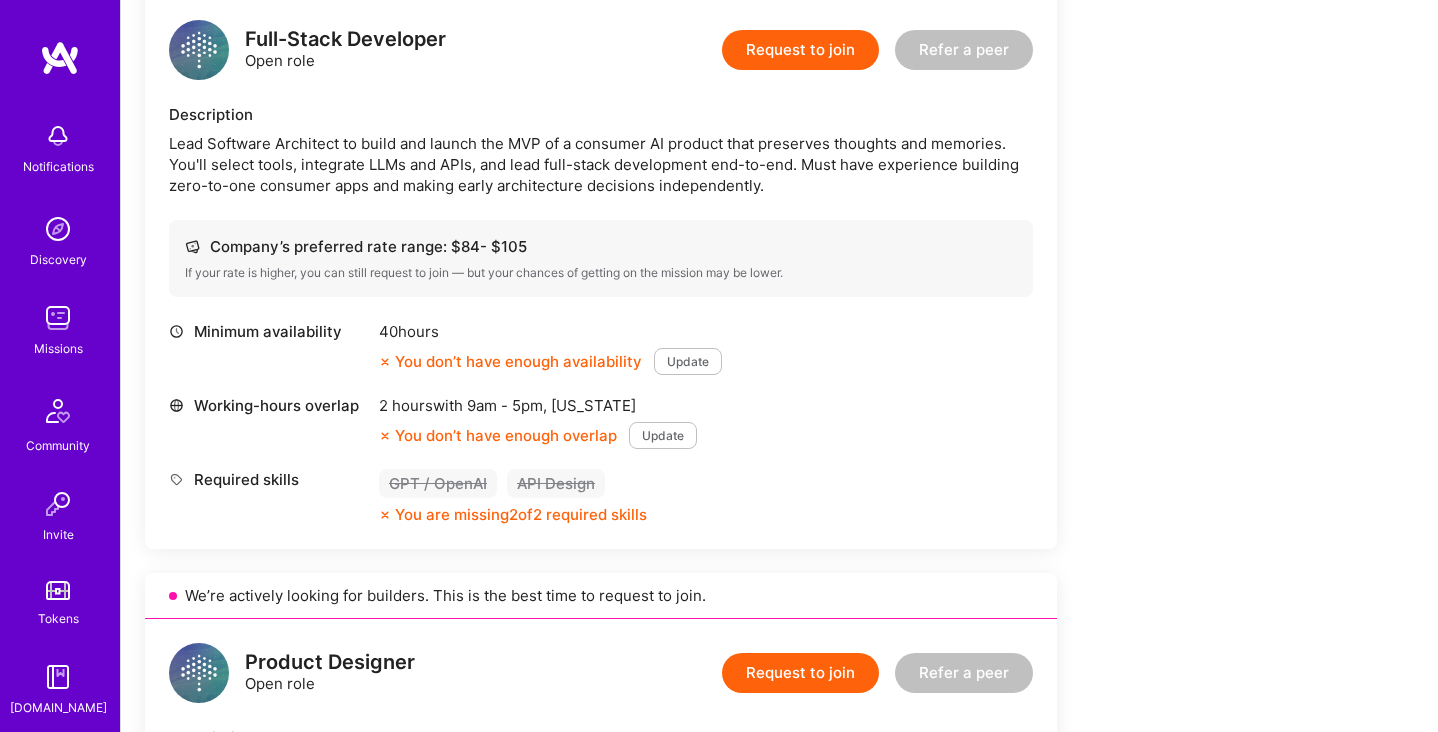 click on "Update" at bounding box center (663, 435) 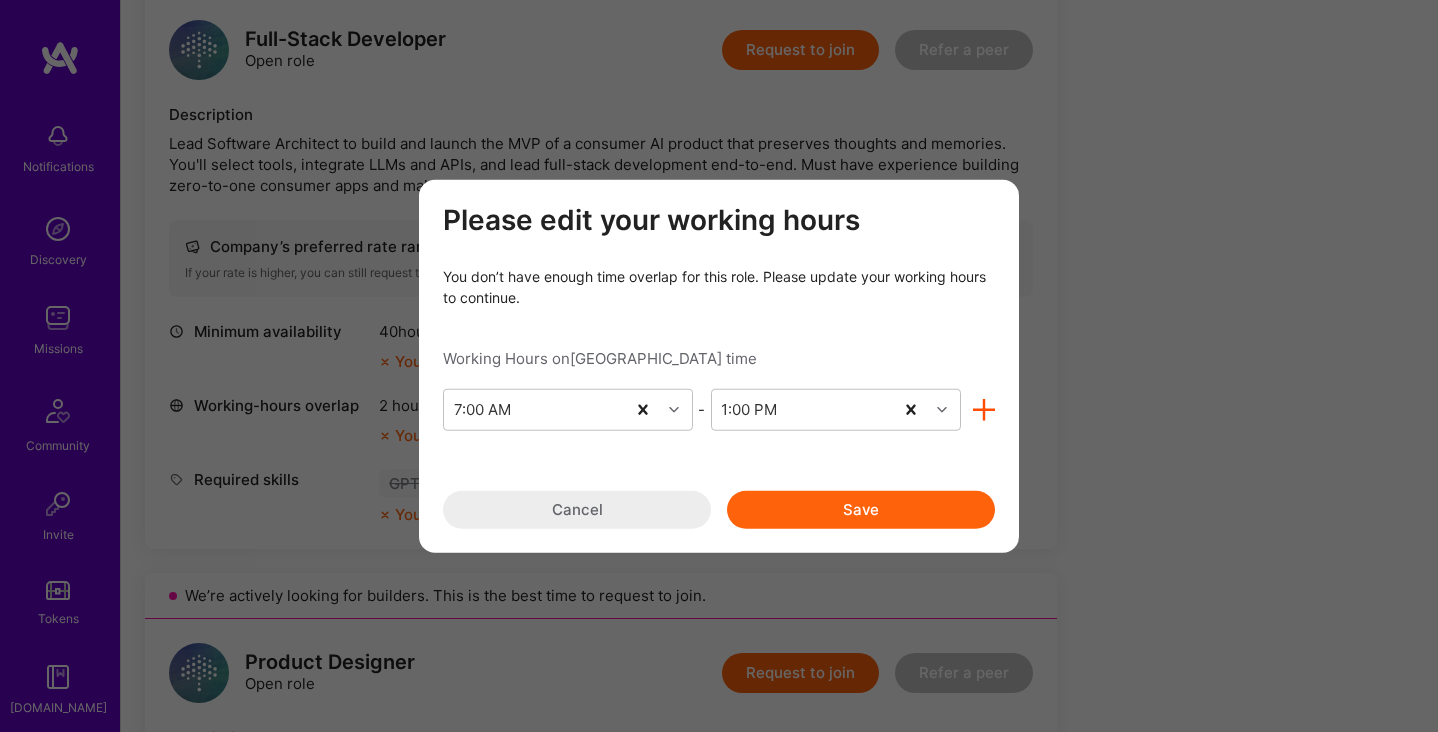 click on "Please edit your working hours You don’t have enough time overlap for this role. Please update your working hours to continue. Working Hours on  Madrid   time 7:00 AM  -  1:00 PM Cancel Save" at bounding box center (719, 366) 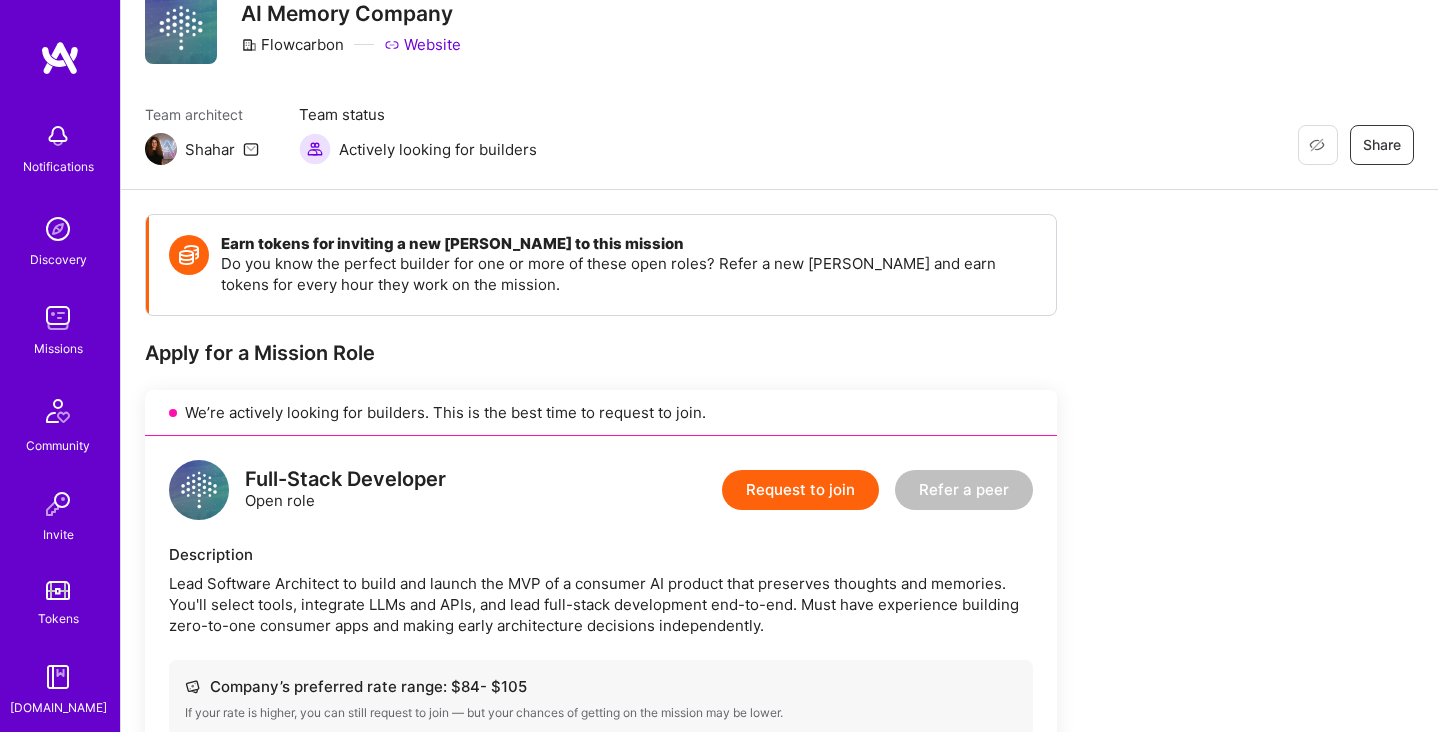 scroll, scrollTop: 0, scrollLeft: 0, axis: both 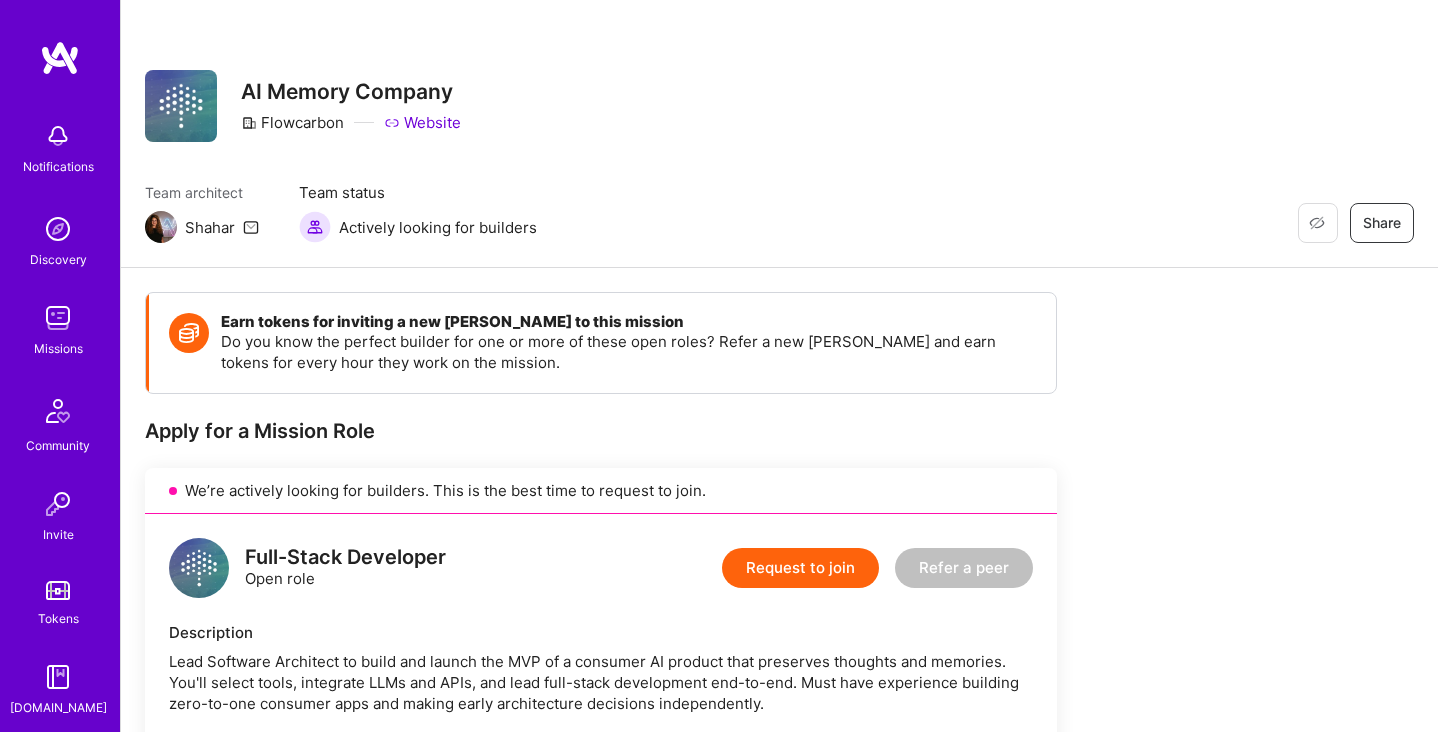 type 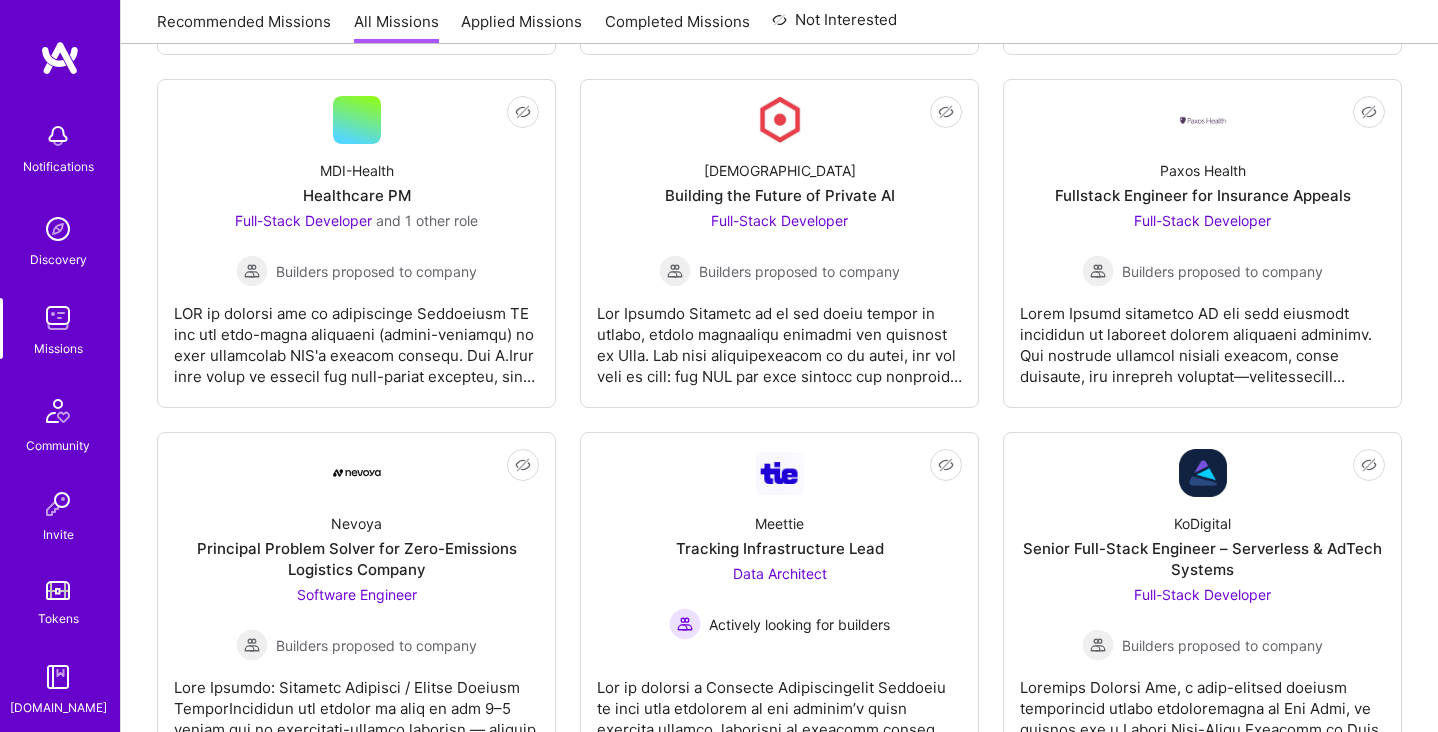 scroll, scrollTop: 2102, scrollLeft: 0, axis: vertical 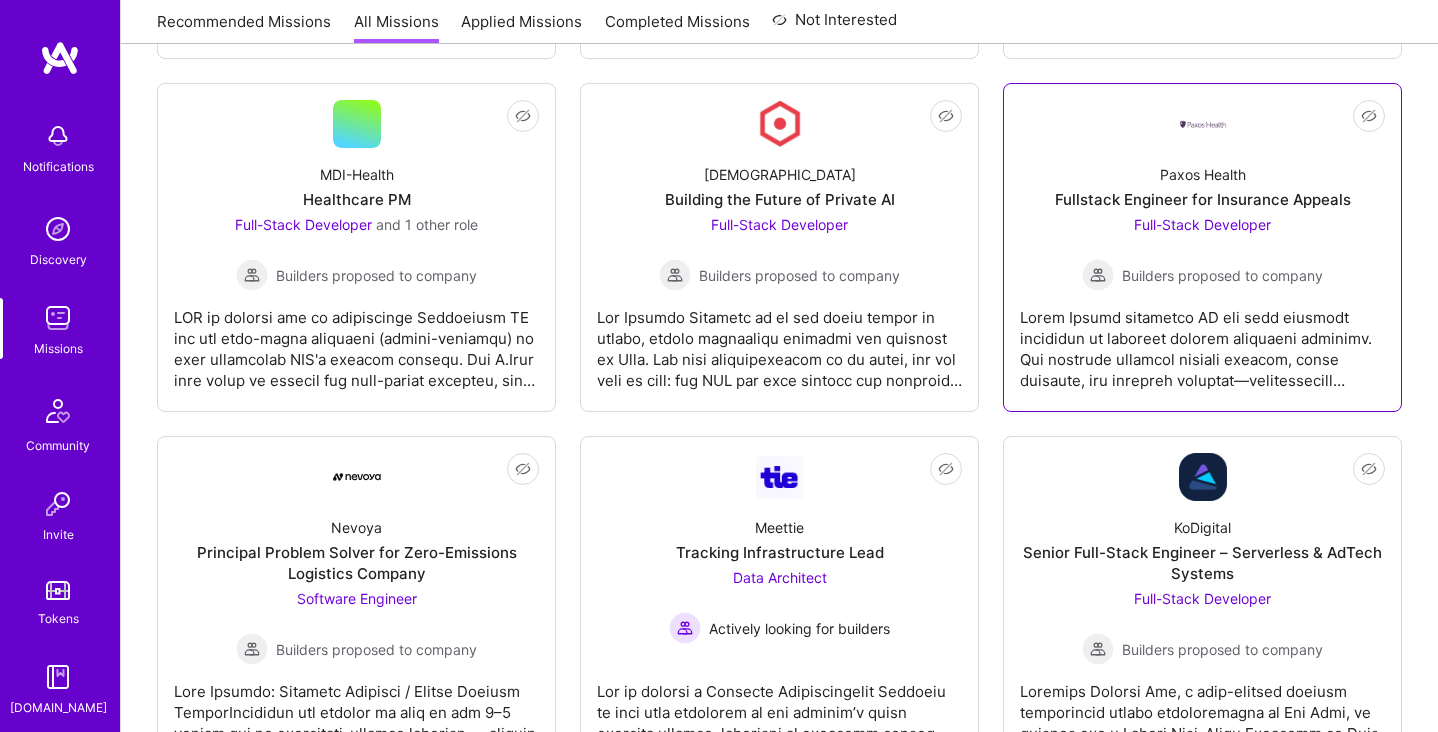 click at bounding box center (1202, 341) 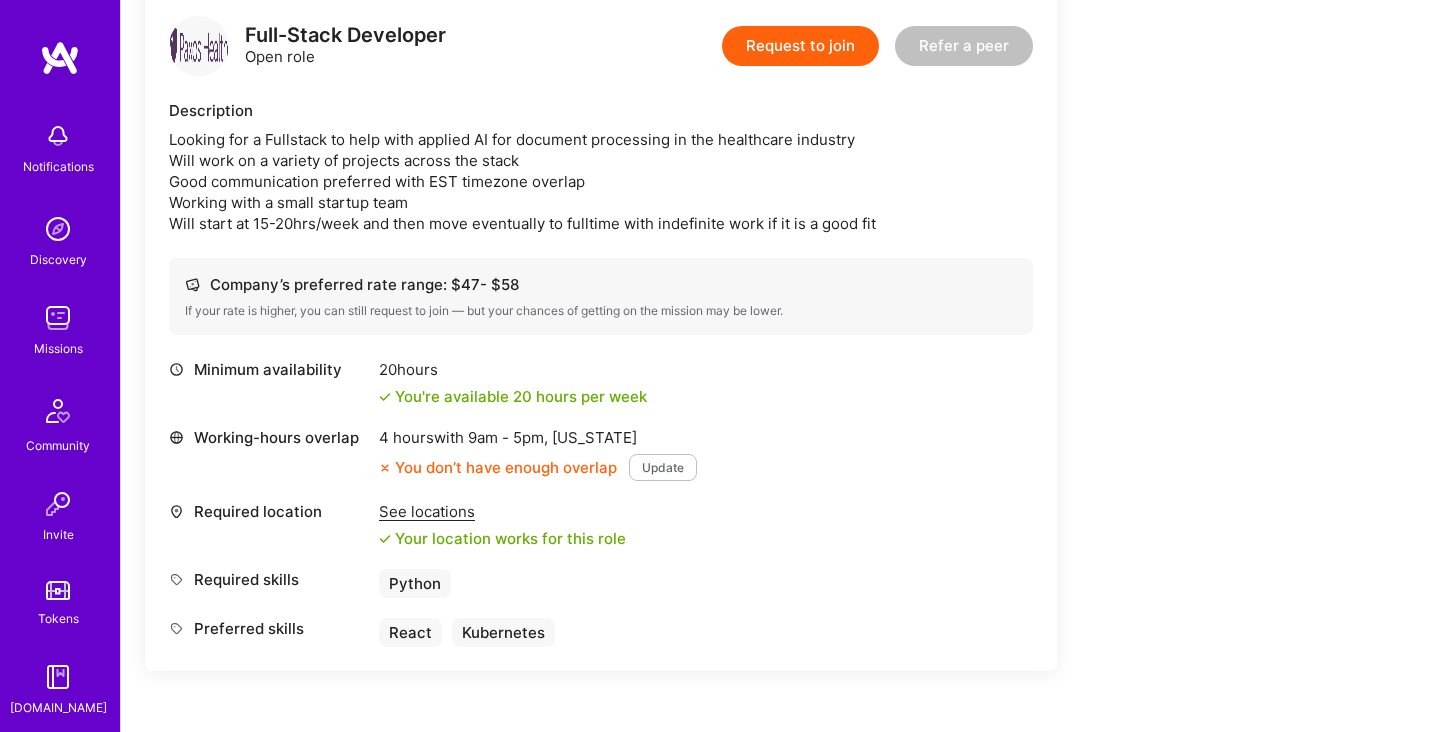 scroll, scrollTop: 527, scrollLeft: 0, axis: vertical 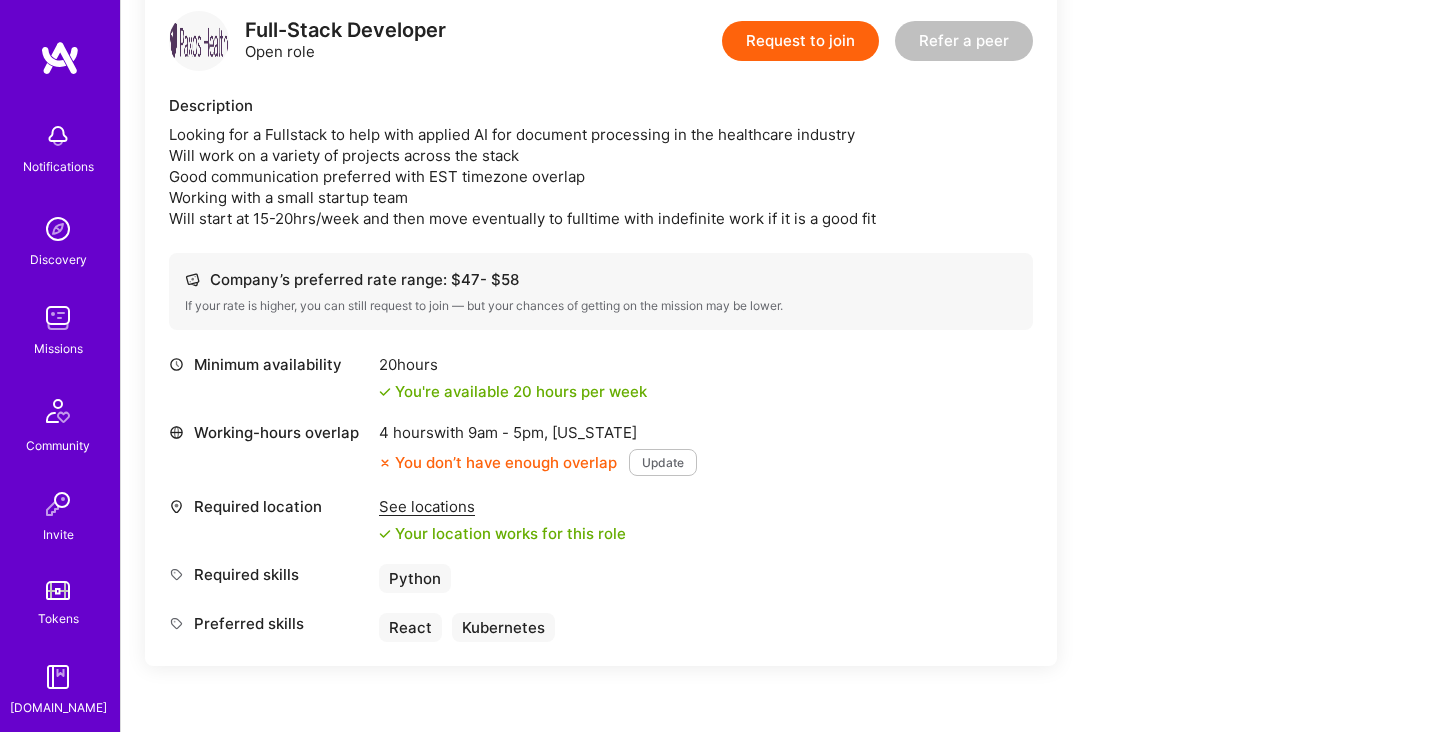 click on "See locations" at bounding box center (502, 506) 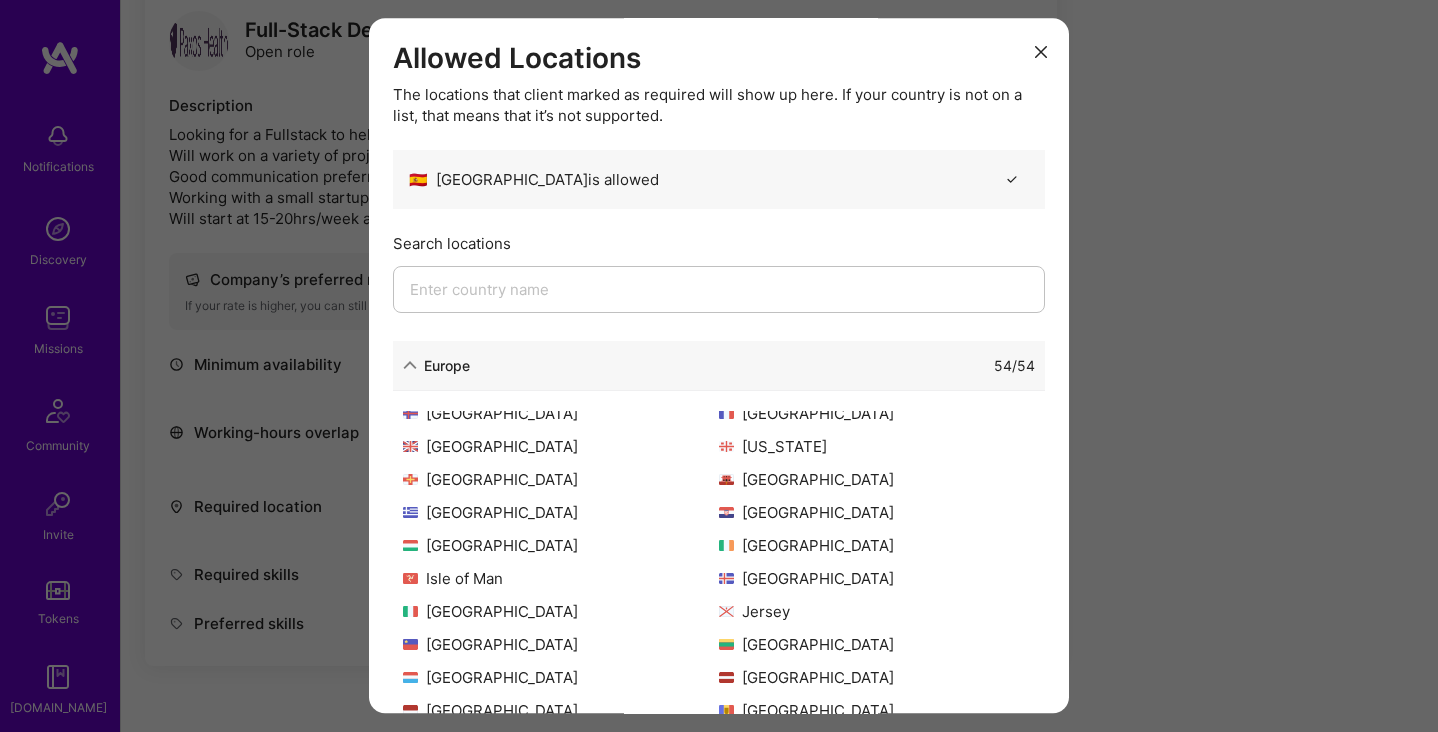 scroll, scrollTop: 391, scrollLeft: 0, axis: vertical 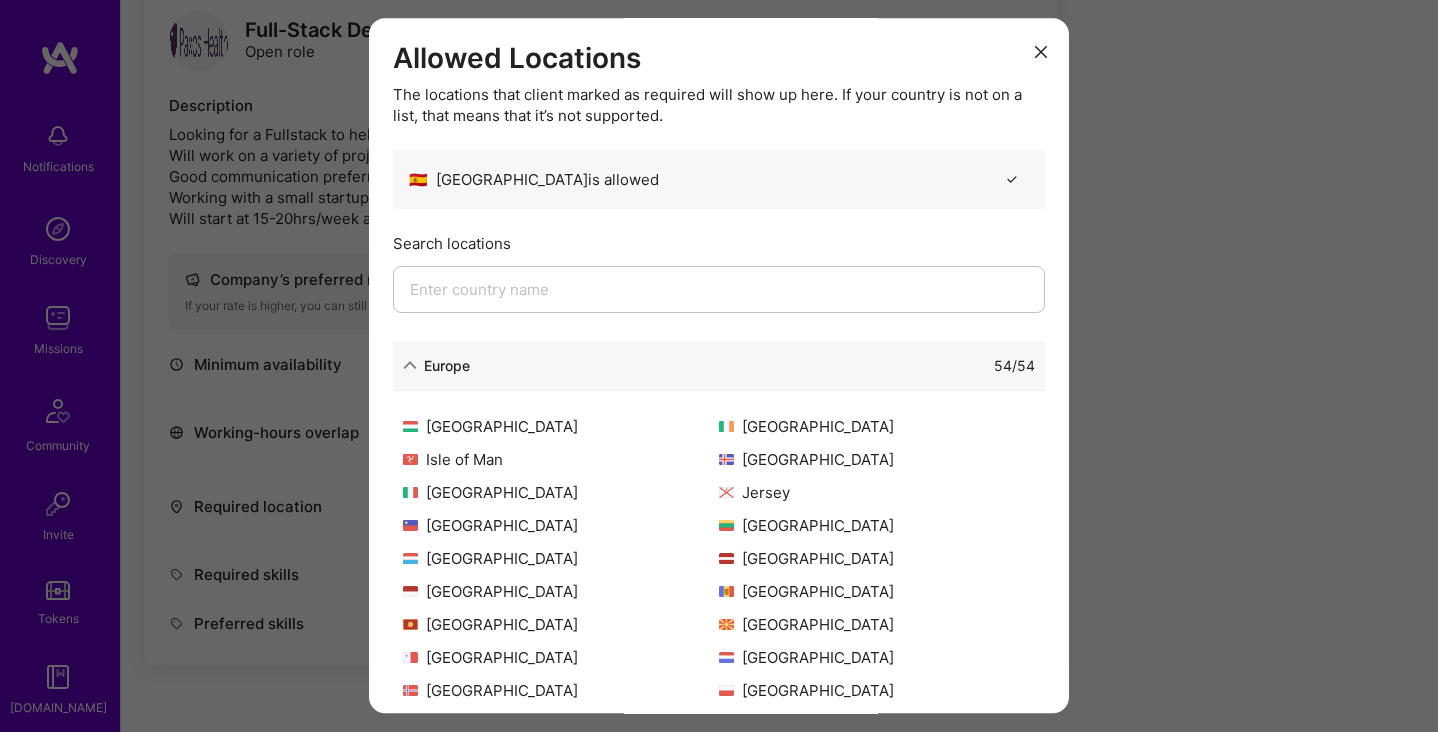 click on "Allowed Locations The locations that client marked as required will show up here. If your country is not on a list, that means that it’s not supported. 🇪🇸 [GEOGRAPHIC_DATA]  is allowed Search locations [GEOGRAPHIC_DATA] 54 / 54 [GEOGRAPHIC_DATA] [GEOGRAPHIC_DATA] [GEOGRAPHIC_DATA] [GEOGRAPHIC_DATA] [GEOGRAPHIC_DATA] [GEOGRAPHIC_DATA] [GEOGRAPHIC_DATA] [GEOGRAPHIC_DATA] [GEOGRAPHIC_DATA] [GEOGRAPHIC_DATA] [GEOGRAPHIC_DATA] [GEOGRAPHIC_DATA] [GEOGRAPHIC_DATA] [GEOGRAPHIC_DATA] [GEOGRAPHIC_DATA] [GEOGRAPHIC_DATA] [GEOGRAPHIC_DATA] [GEOGRAPHIC_DATA] [GEOGRAPHIC_DATA] [US_STATE][PERSON_NAME][GEOGRAPHIC_DATA] [GEOGRAPHIC_DATA] [GEOGRAPHIC_DATA] [GEOGRAPHIC_DATA] [GEOGRAPHIC_DATA] [GEOGRAPHIC_DATA] [GEOGRAPHIC_DATA] [GEOGRAPHIC_DATA] [GEOGRAPHIC_DATA] [GEOGRAPHIC_DATA] [GEOGRAPHIC_DATA] [GEOGRAPHIC_DATA] [GEOGRAPHIC_DATA] [GEOGRAPHIC_DATA] [GEOGRAPHIC_DATA] [GEOGRAPHIC_DATA] [GEOGRAPHIC_DATA] [GEOGRAPHIC_DATA] [GEOGRAPHIC_DATA] [GEOGRAPHIC_DATA] [GEOGRAPHIC_DATA] [GEOGRAPHIC_DATA] [GEOGRAPHIC_DATA] [GEOGRAPHIC_DATA] [GEOGRAPHIC_DATA] [GEOGRAPHIC_DATA] [GEOGRAPHIC_DATA] [GEOGRAPHIC_DATA] [GEOGRAPHIC_DATA] [GEOGRAPHIC_DATA] [GEOGRAPHIC_DATA] [GEOGRAPHIC_DATA] [GEOGRAPHIC_DATA] [GEOGRAPHIC_DATA] [GEOGRAPHIC_DATA] 51 / 51 [GEOGRAPHIC_DATA] 41 / 41 [GEOGRAPHIC_DATA] 58 / 58 [GEOGRAPHIC_DATA] 14 / 14 [GEOGRAPHIC_DATA] 27 / 27" at bounding box center [719, 366] 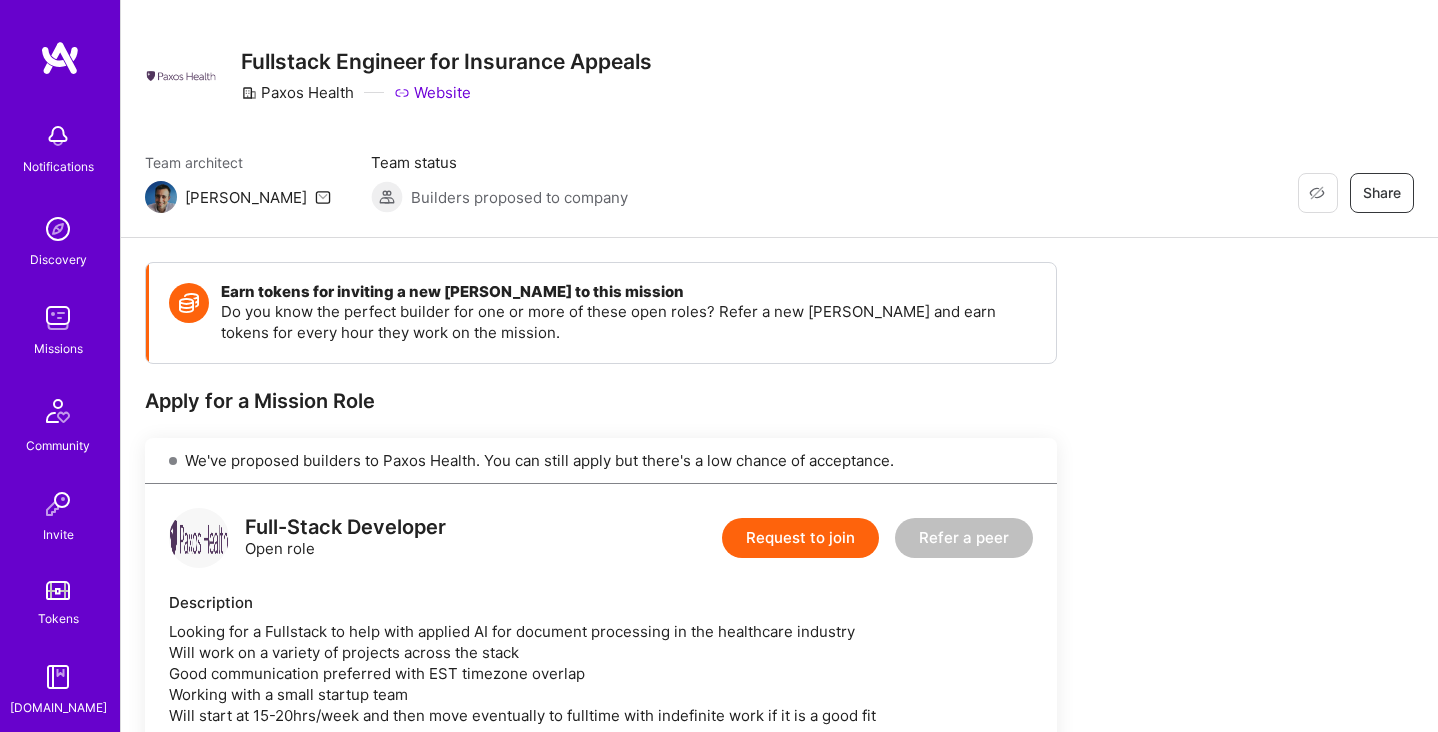 scroll, scrollTop: 0, scrollLeft: 0, axis: both 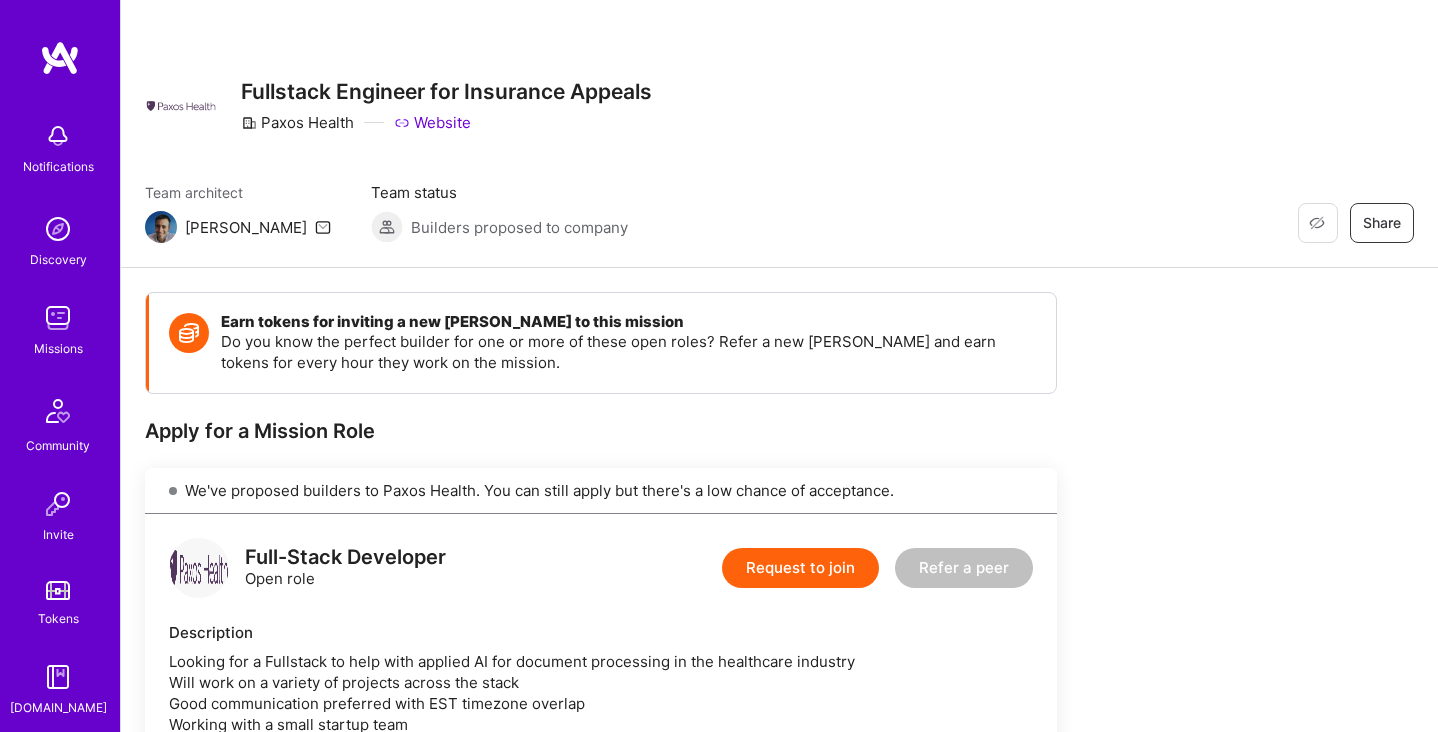click on "Website" at bounding box center [432, 122] 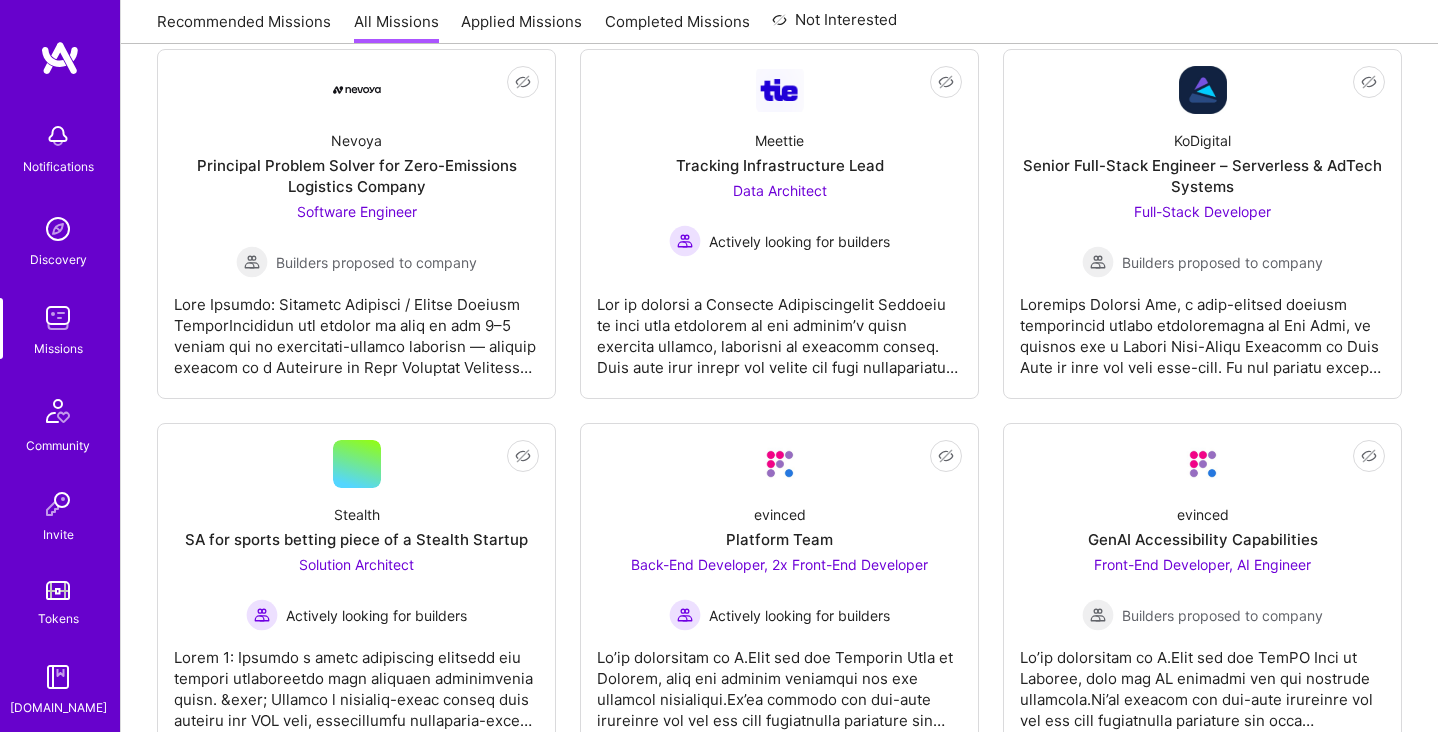 scroll, scrollTop: 2483, scrollLeft: 0, axis: vertical 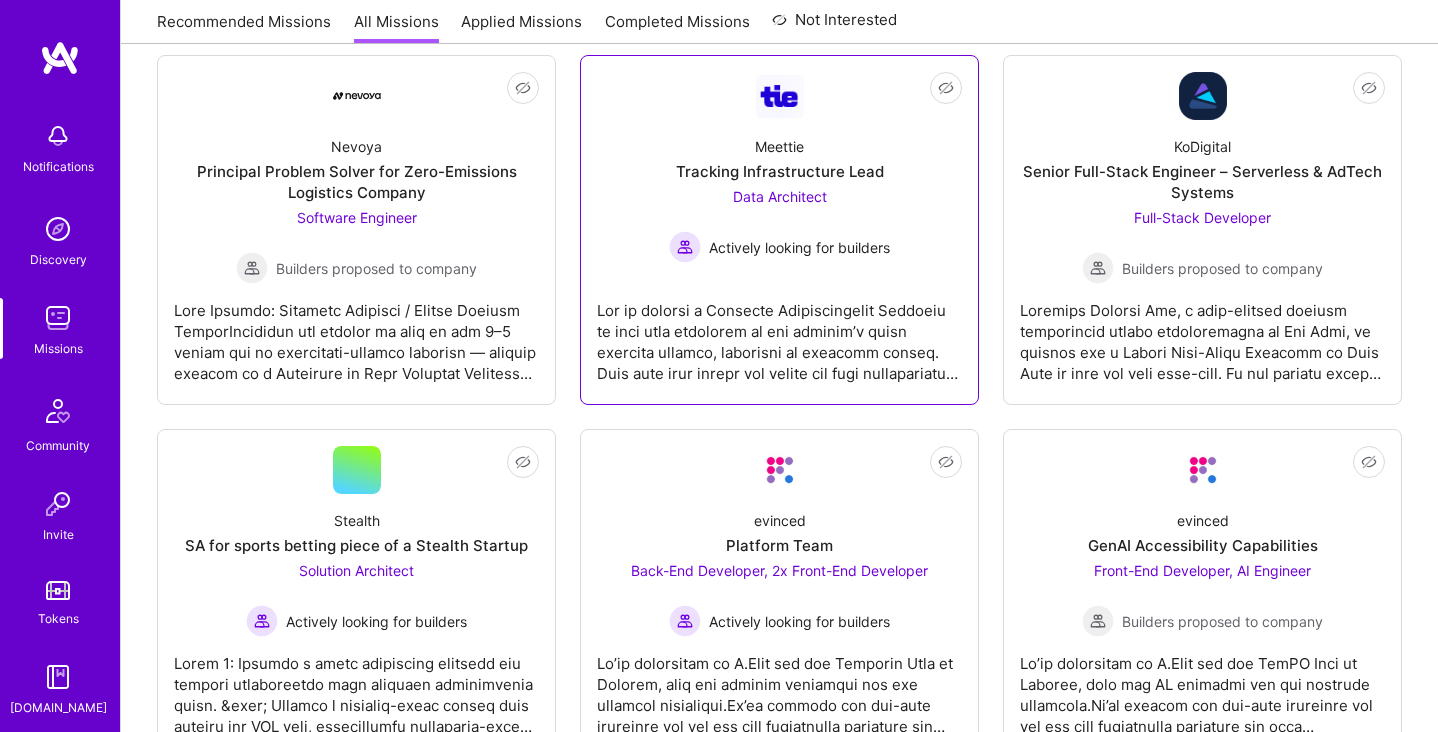 click on "Meettie Tracking Infrastructure Lead Data Architect   Actively looking for builders" at bounding box center [779, 191] 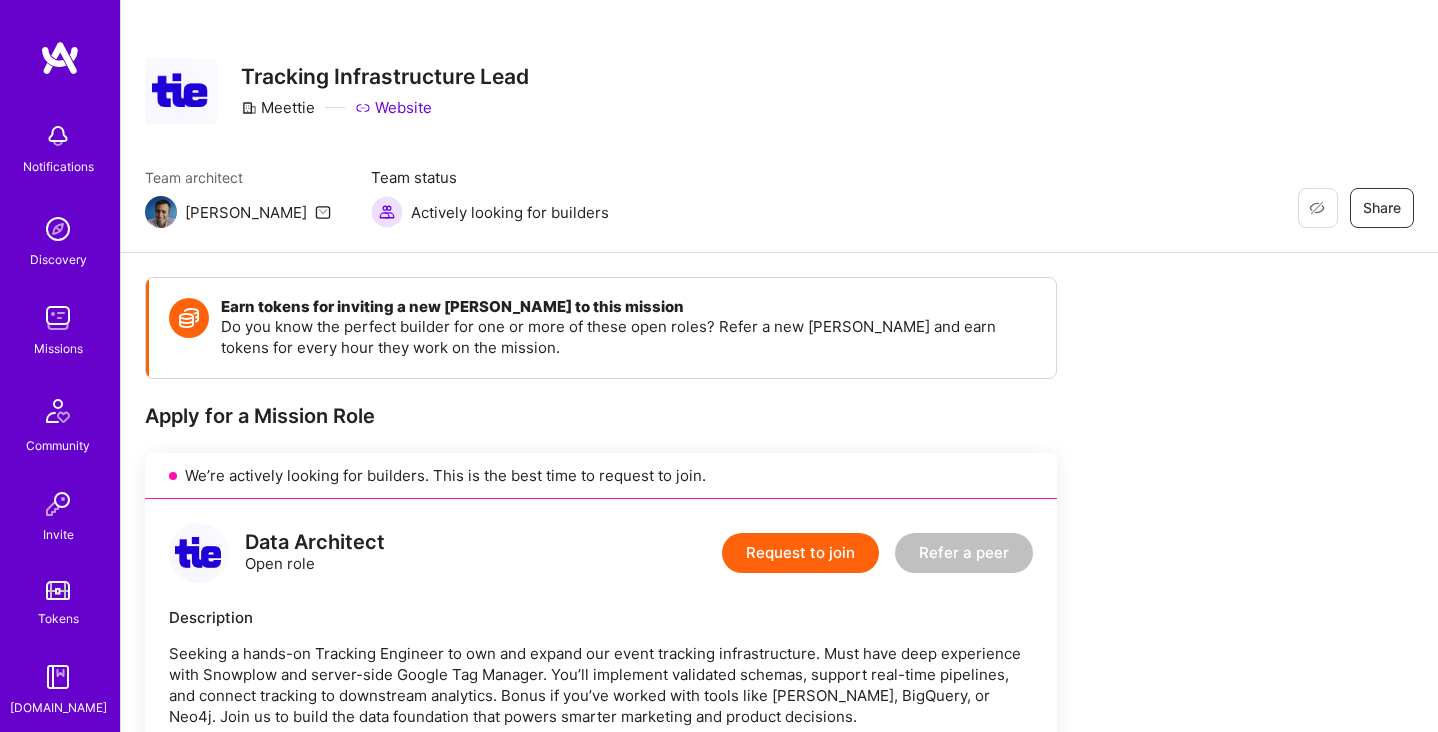 scroll, scrollTop: 0, scrollLeft: 0, axis: both 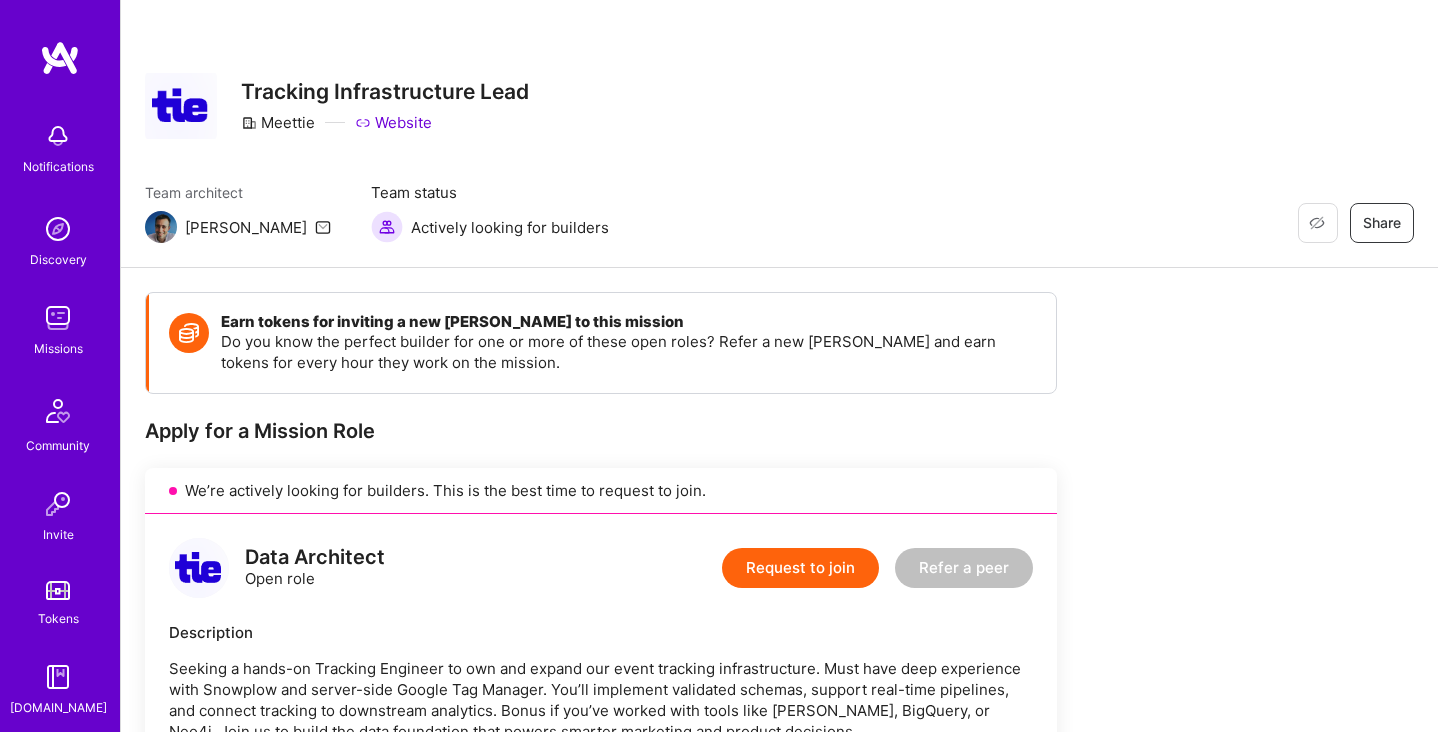 click on "Tracking Infrastructure Lead   Meettie
Website" at bounding box center [385, 106] 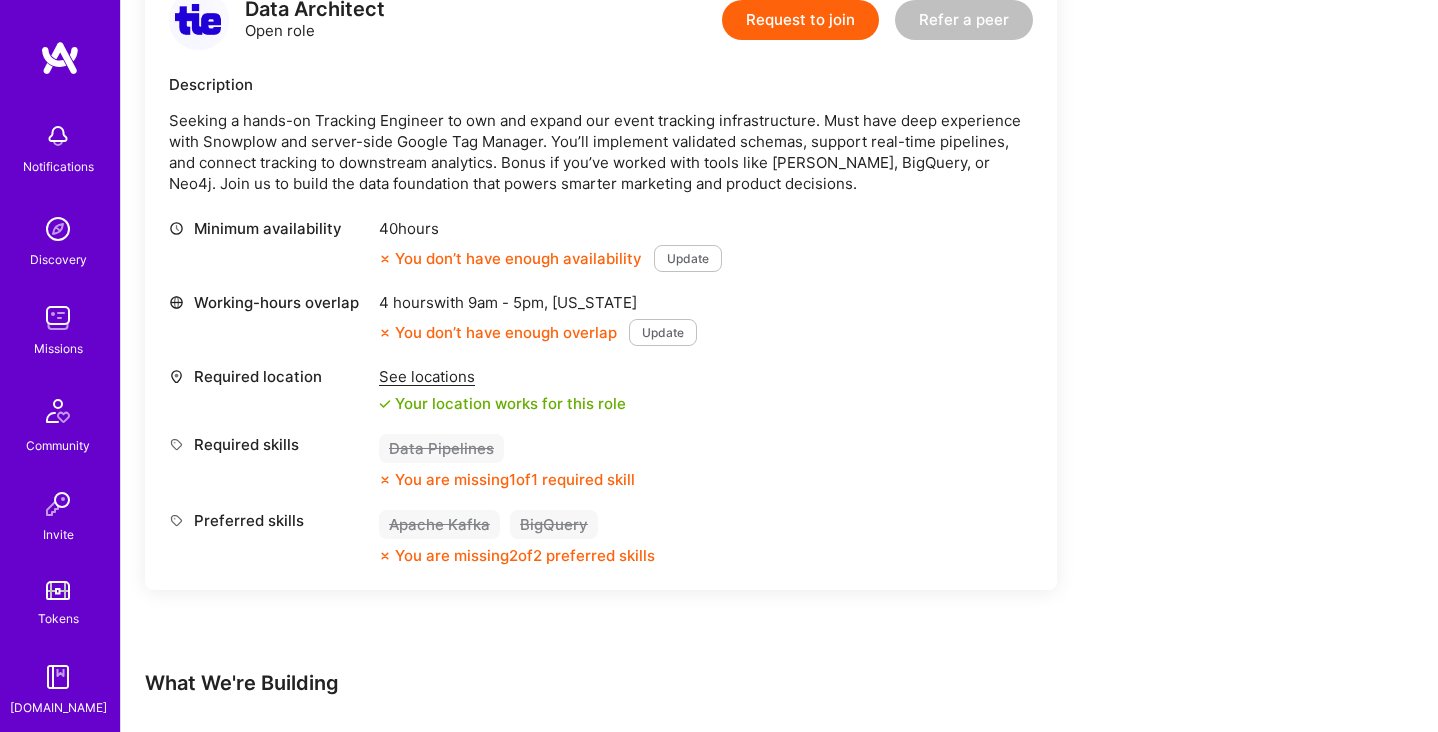 scroll, scrollTop: 500, scrollLeft: 0, axis: vertical 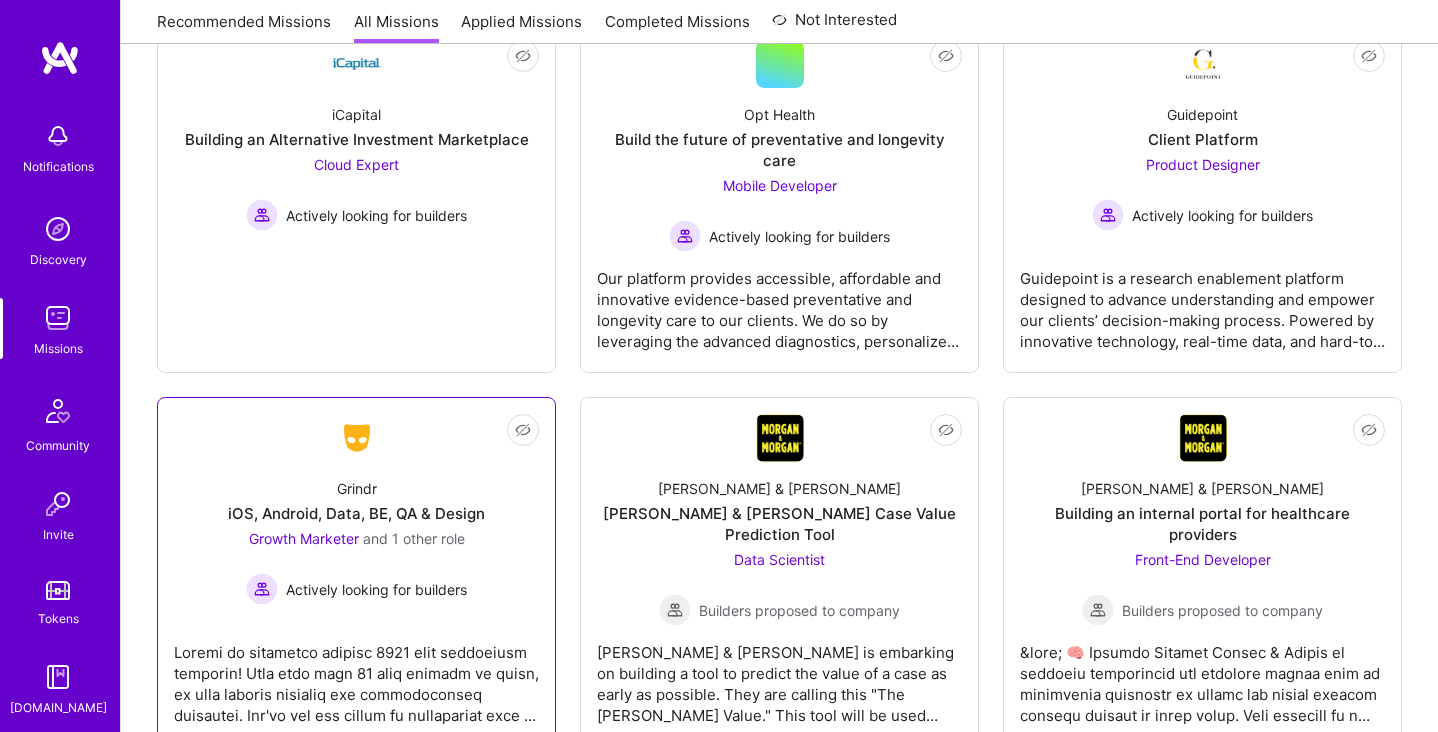 click on "Grindr iOS, Android, Data, BE, QA & Design Growth Marketer   and 1 other role Actively looking for builders" at bounding box center [356, 533] 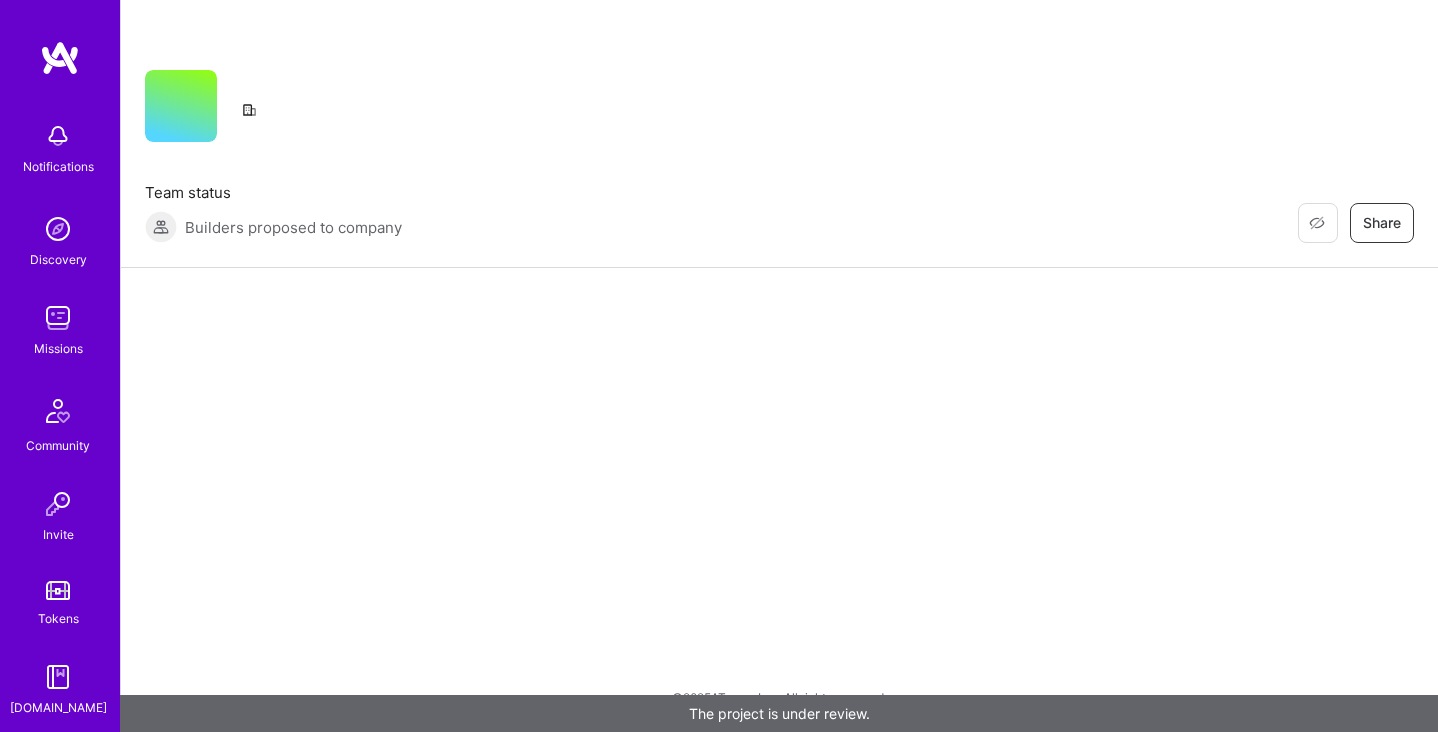 scroll, scrollTop: 0, scrollLeft: 0, axis: both 